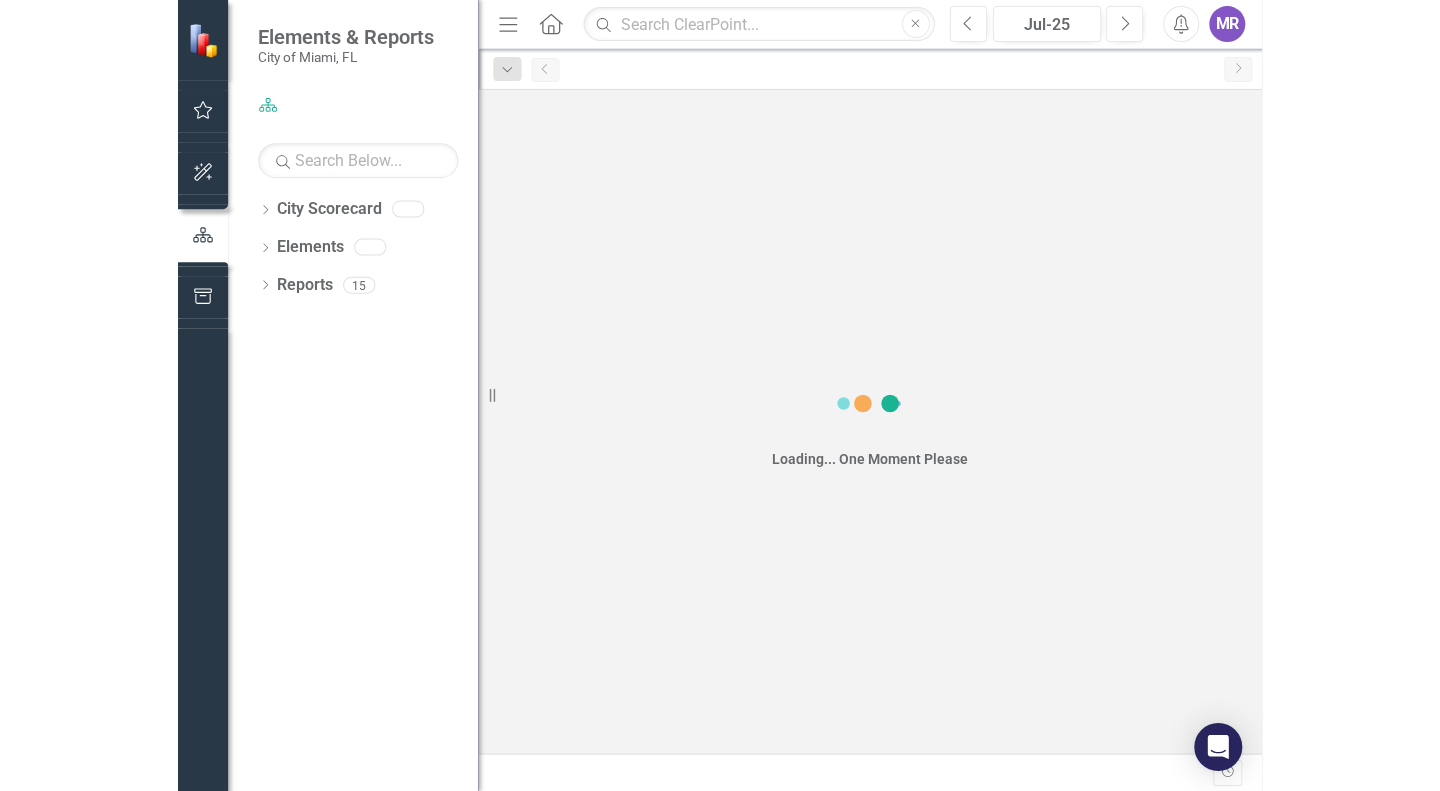 scroll, scrollTop: 0, scrollLeft: 0, axis: both 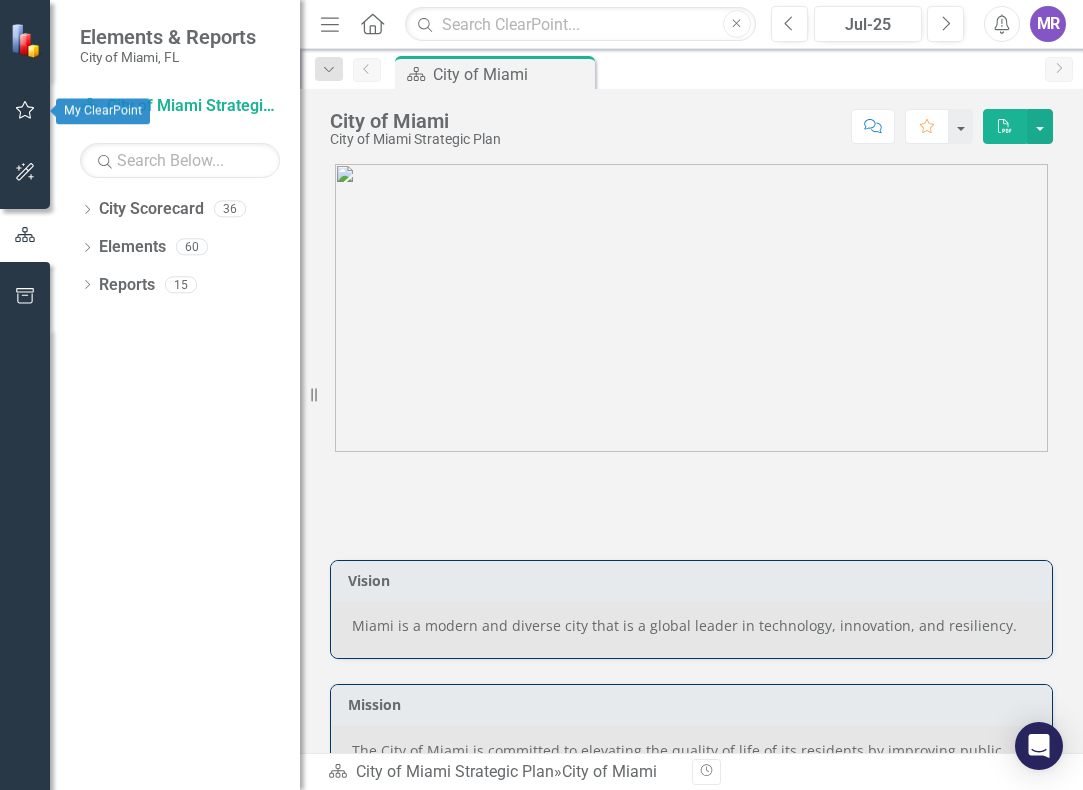 click 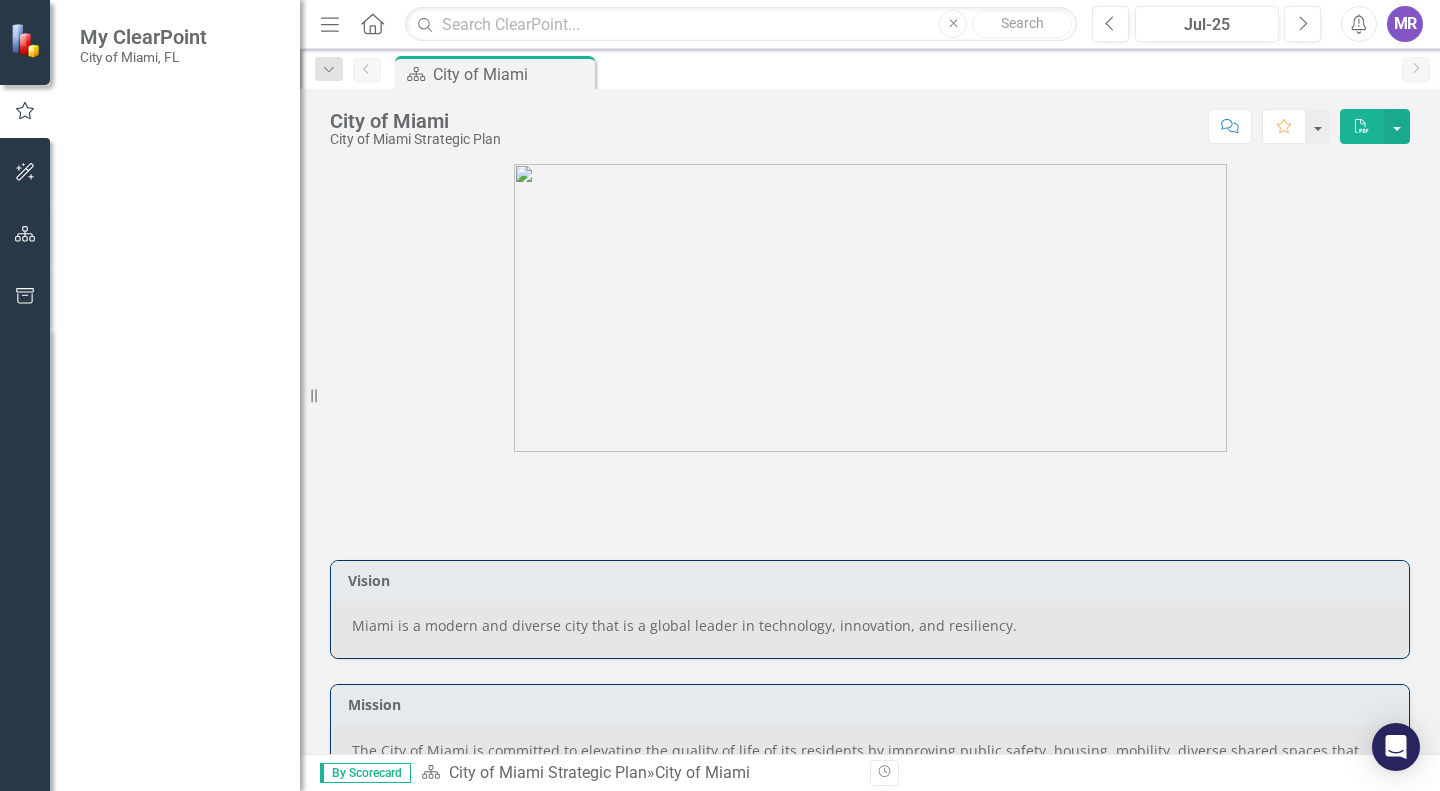 click on "My Favorites" at bounding box center [180, 258] 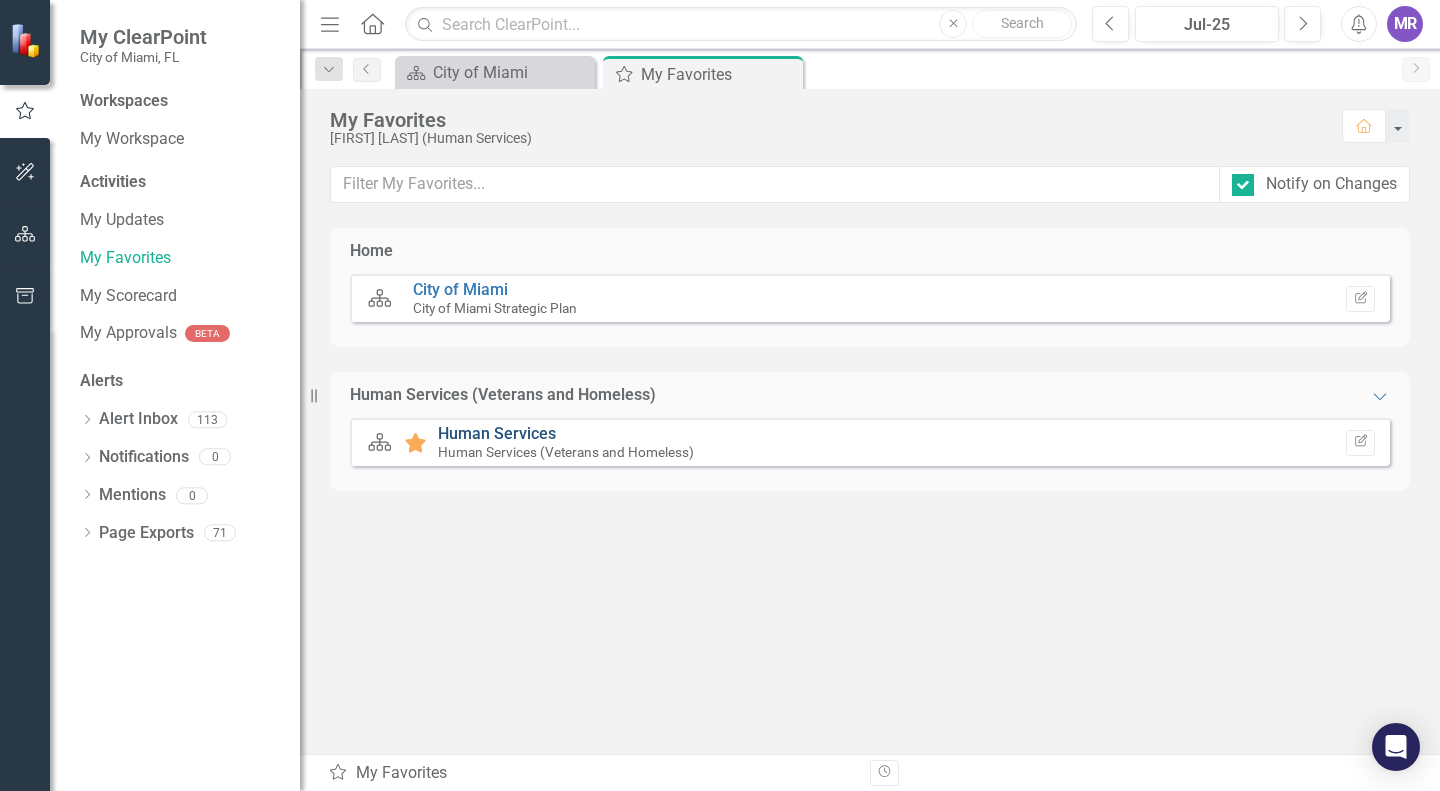 click on "Human Services" at bounding box center [497, 433] 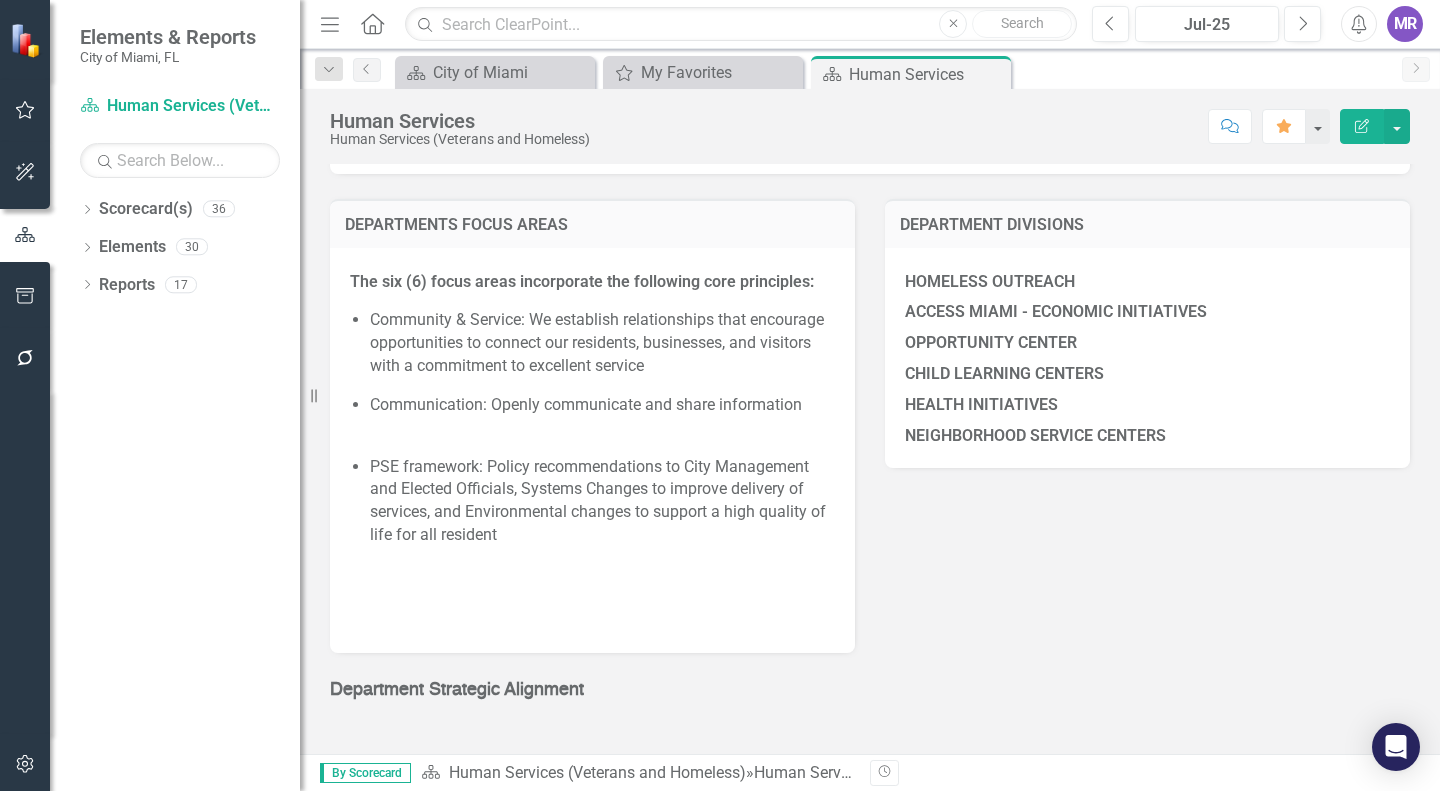 scroll, scrollTop: 817, scrollLeft: 0, axis: vertical 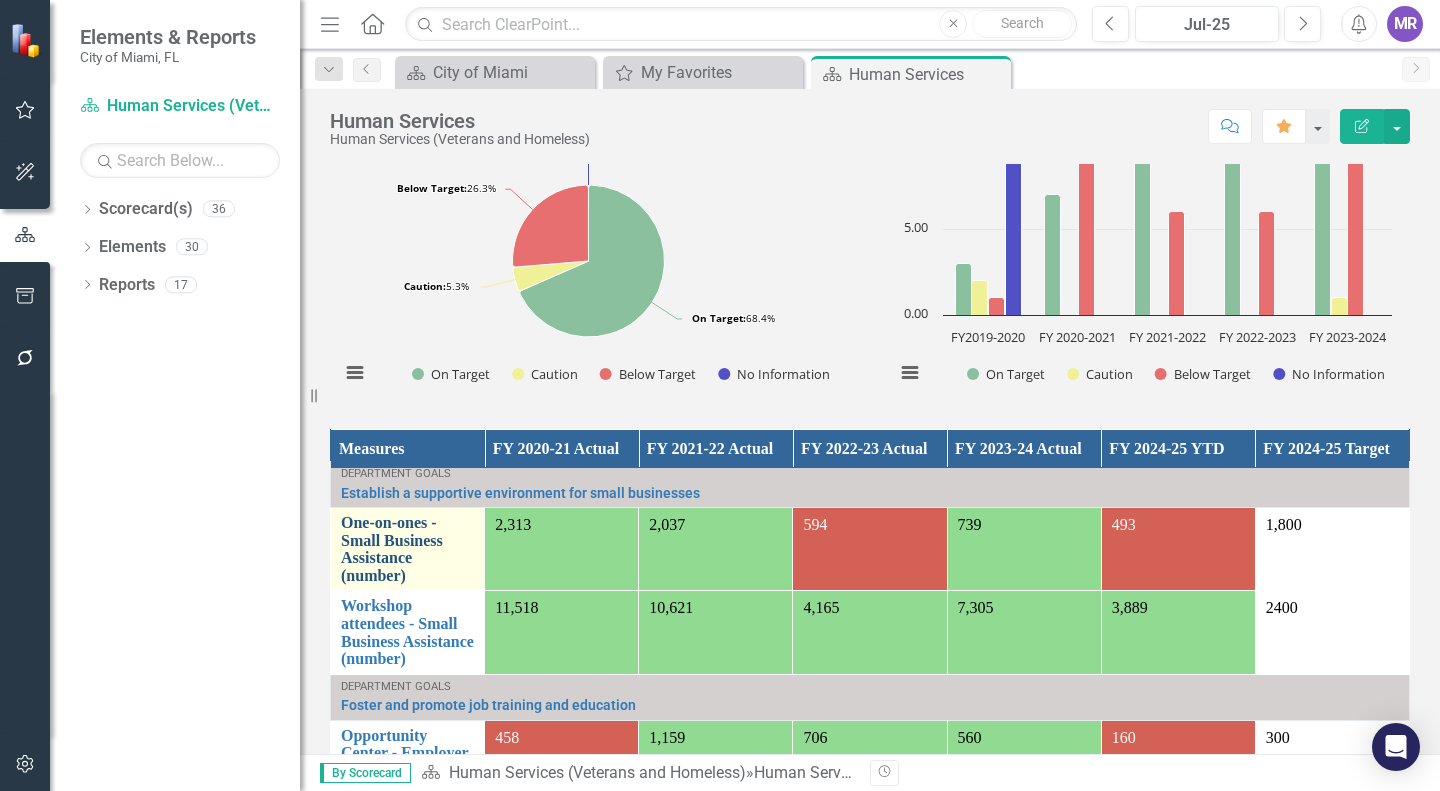 click on "One-on-ones - Small Business Assistance (number)" at bounding box center [407, 549] 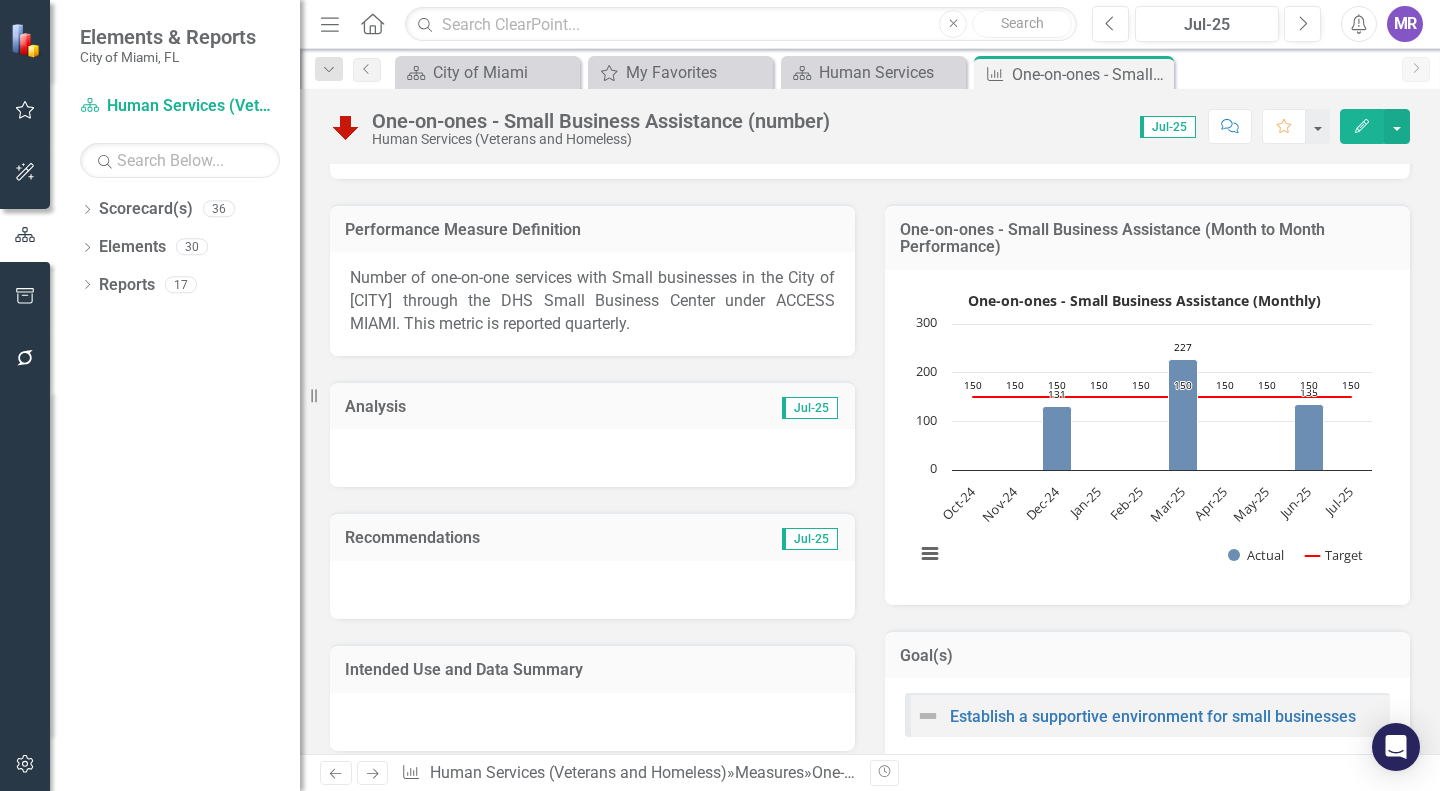 scroll, scrollTop: 262, scrollLeft: 0, axis: vertical 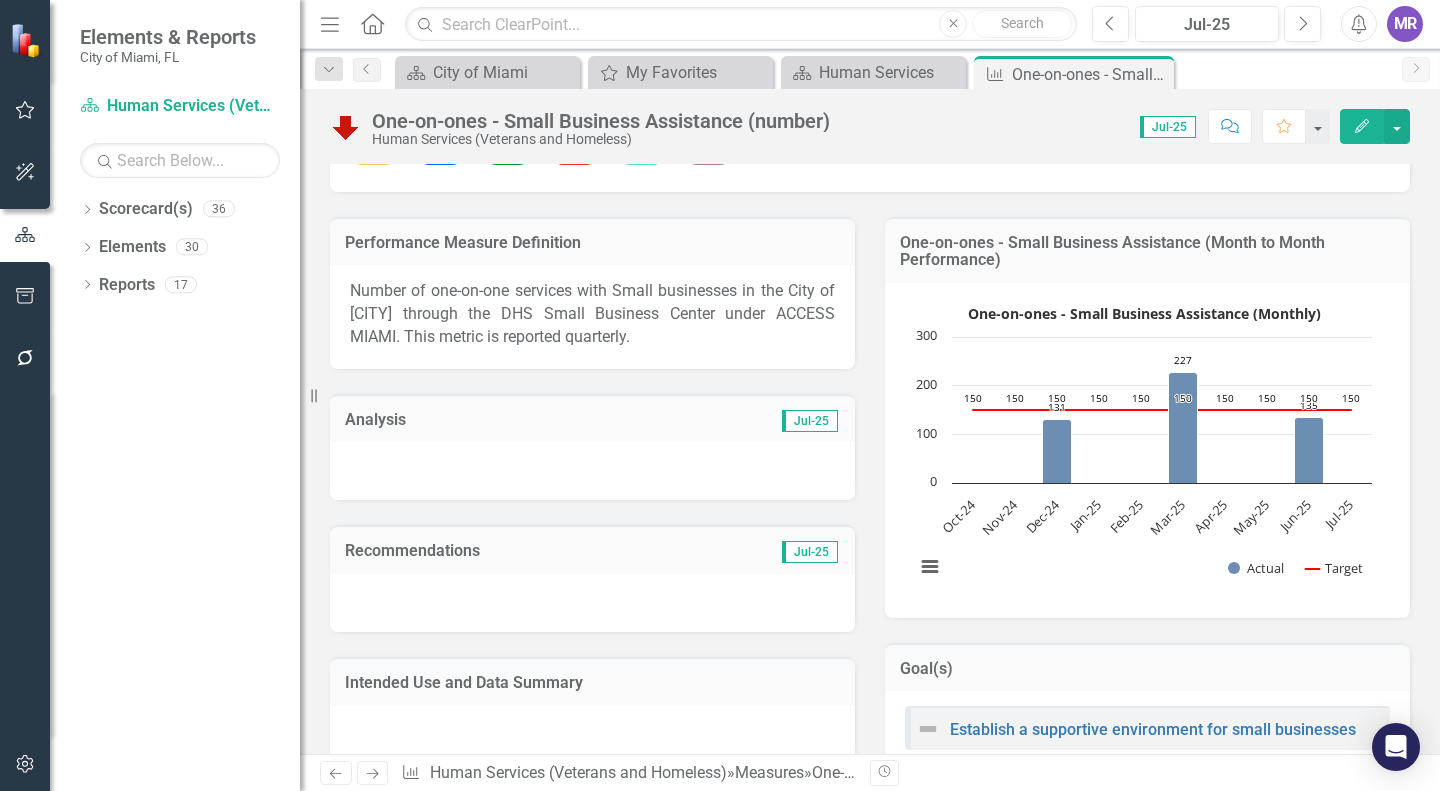 click on "Number of one-on-one services with Small businesses in the City of Miami through the DHS Small Business Center under ACCESS MIAMI. This metric is reported quarterly." at bounding box center (592, 314) 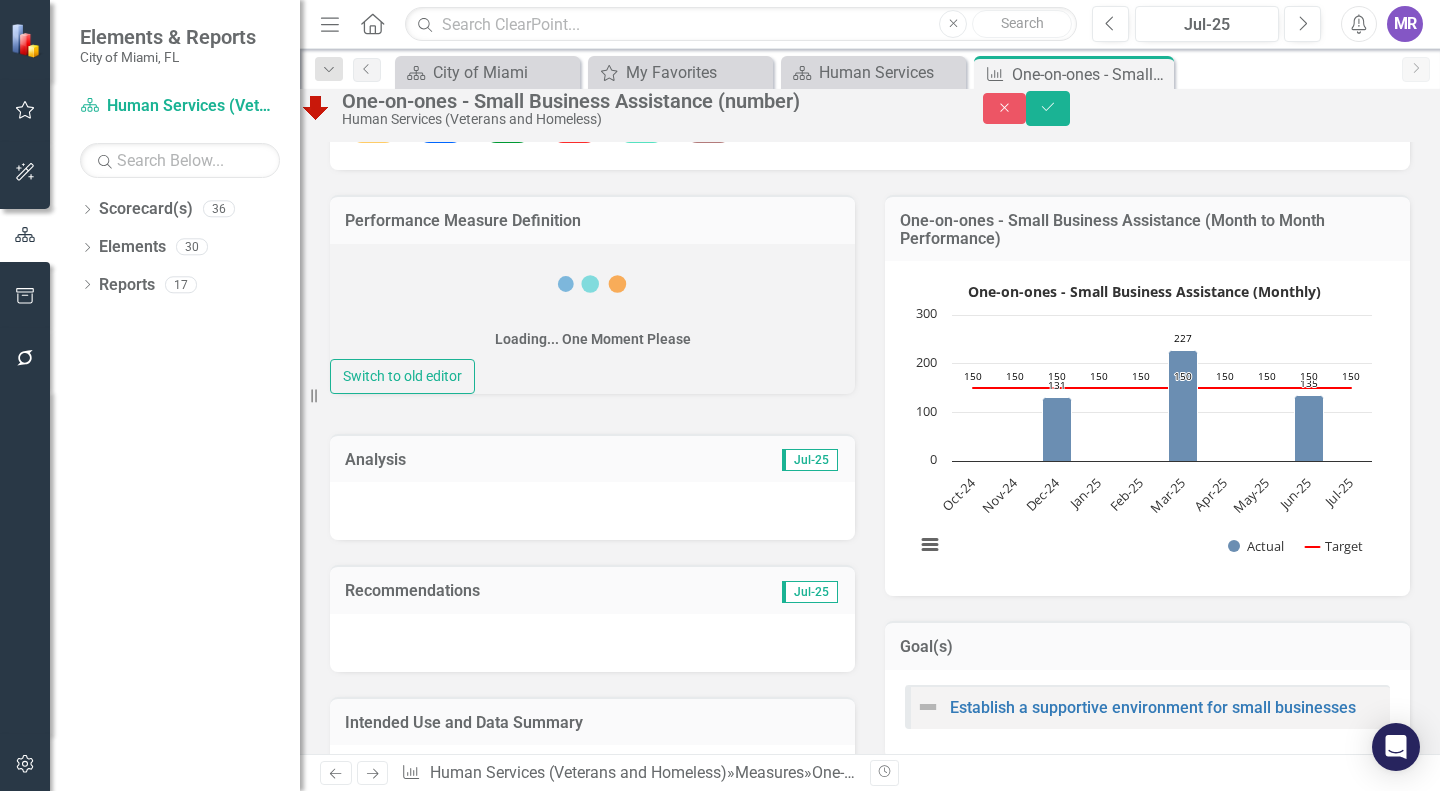 click 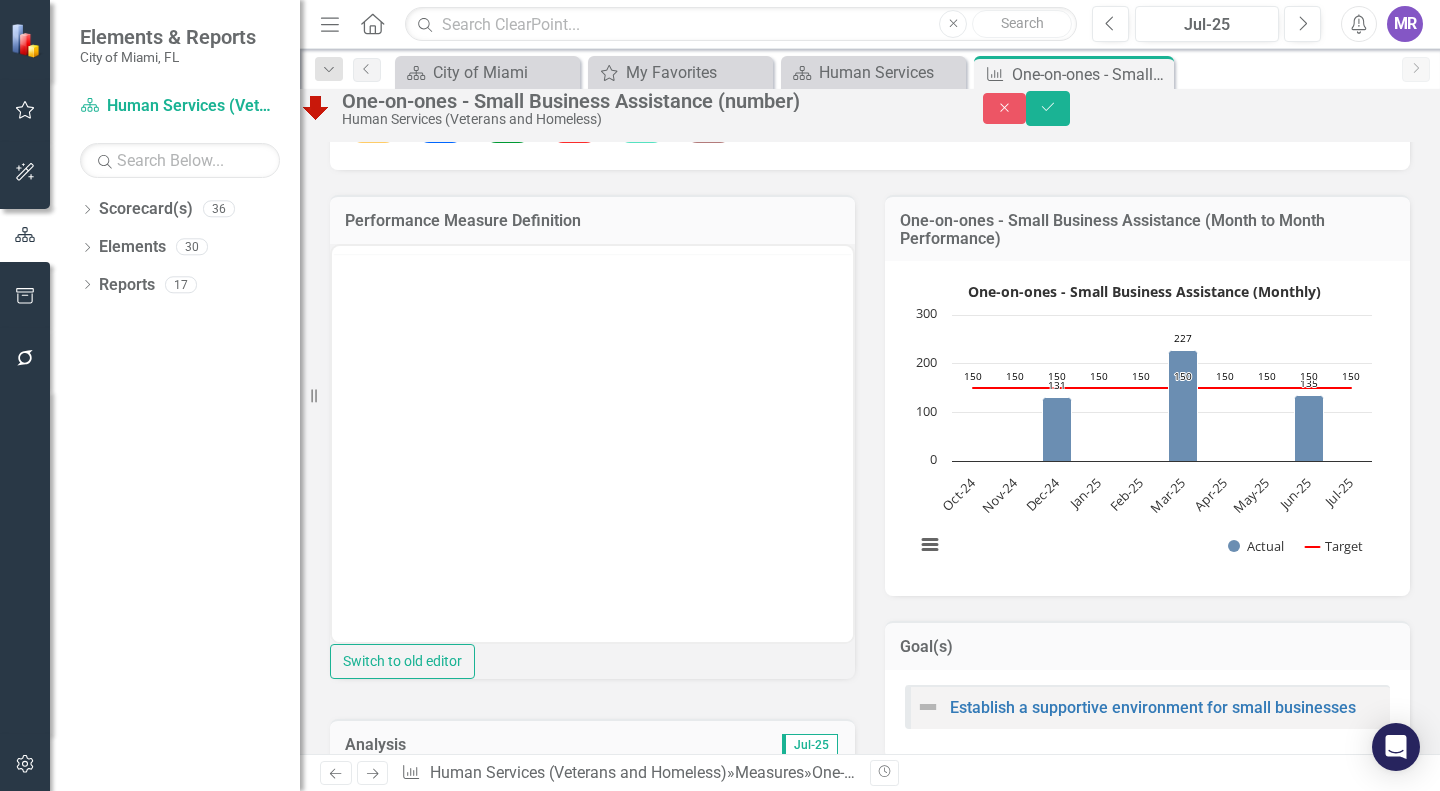 scroll, scrollTop: 0, scrollLeft: 0, axis: both 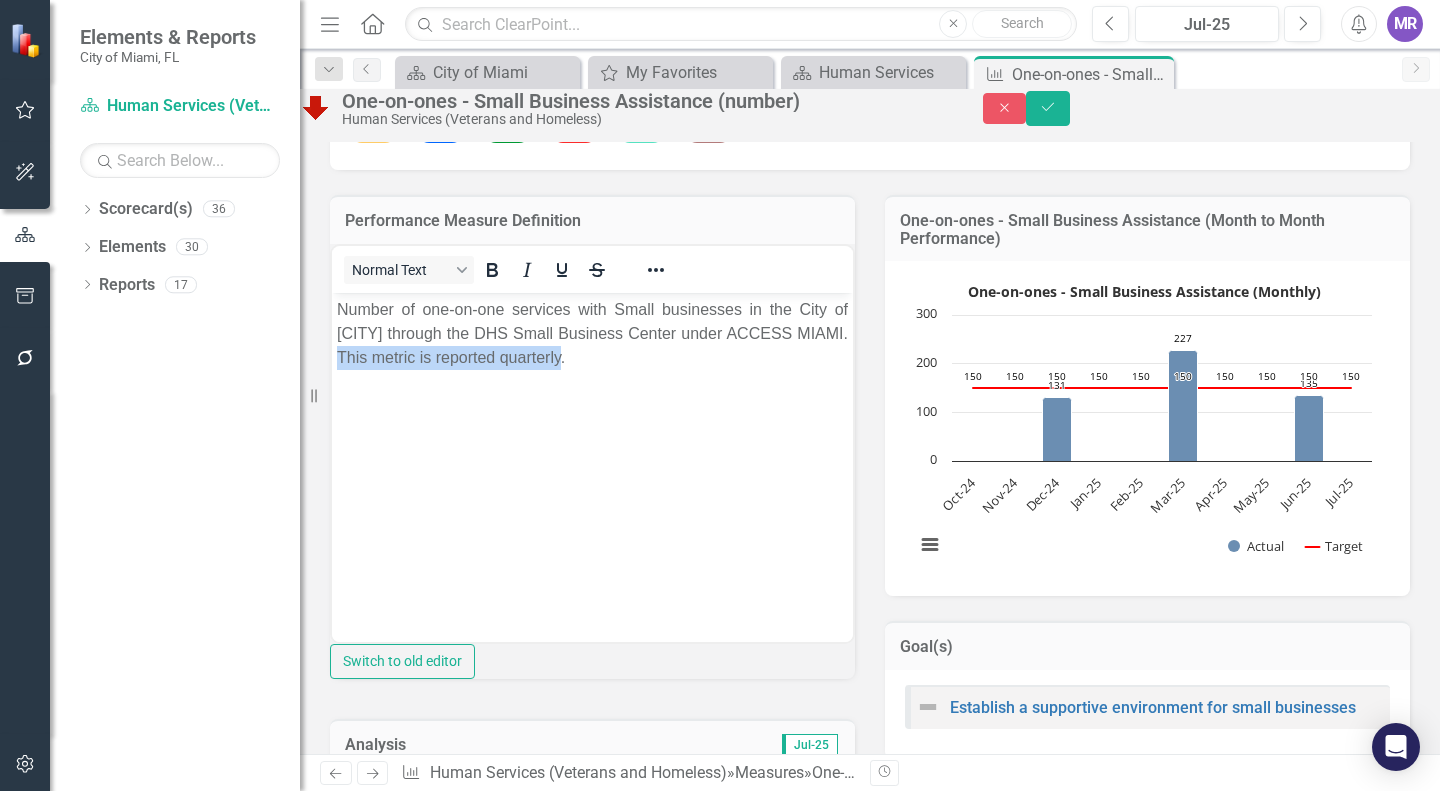 drag, startPoint x: 692, startPoint y: 363, endPoint x: 465, endPoint y: 354, distance: 227.17834 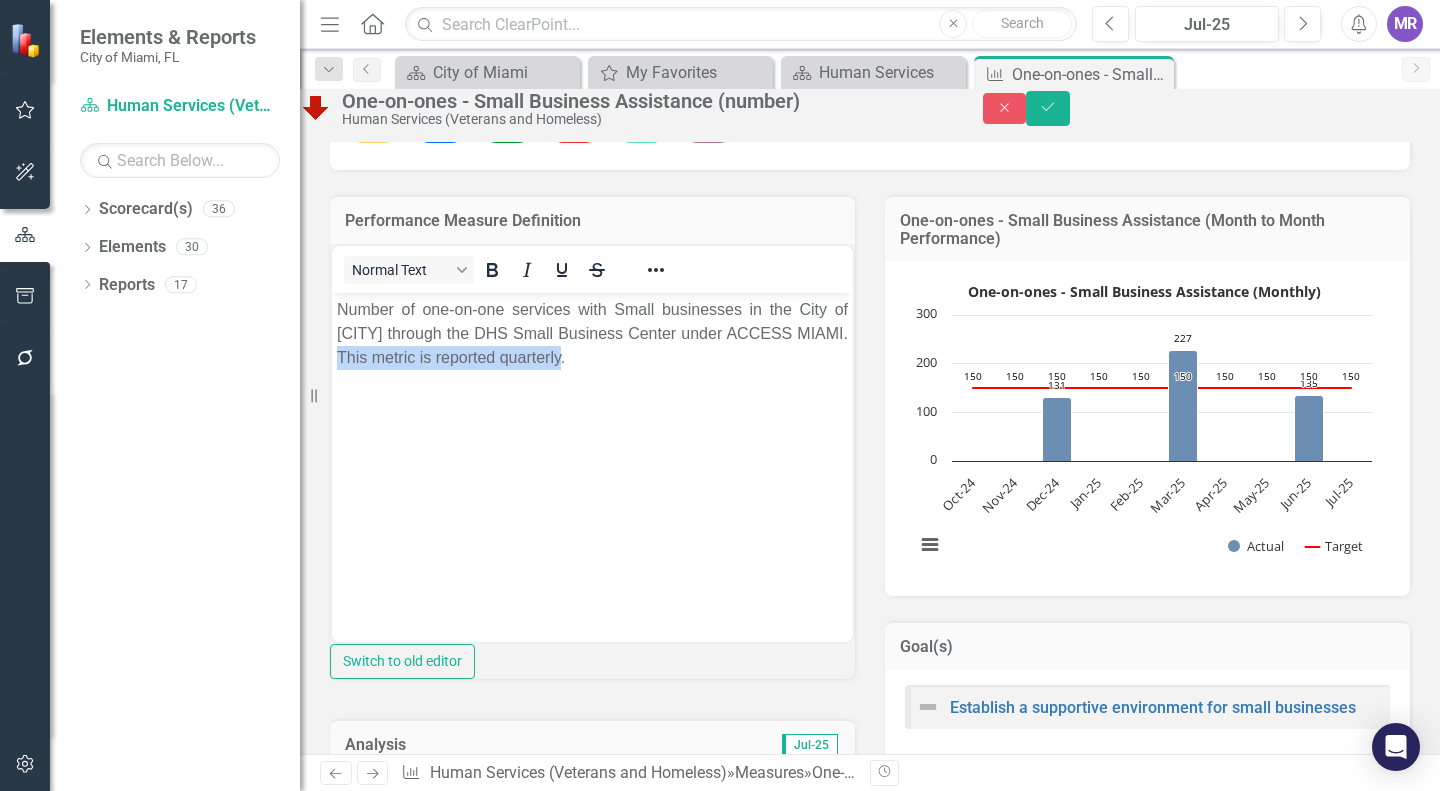 click on "Number of one-on-one services with Small businesses in the City of Miami through the DHS Small Business Center under ACCESS MIAMI. This metric is reported quarterly." at bounding box center [592, 333] 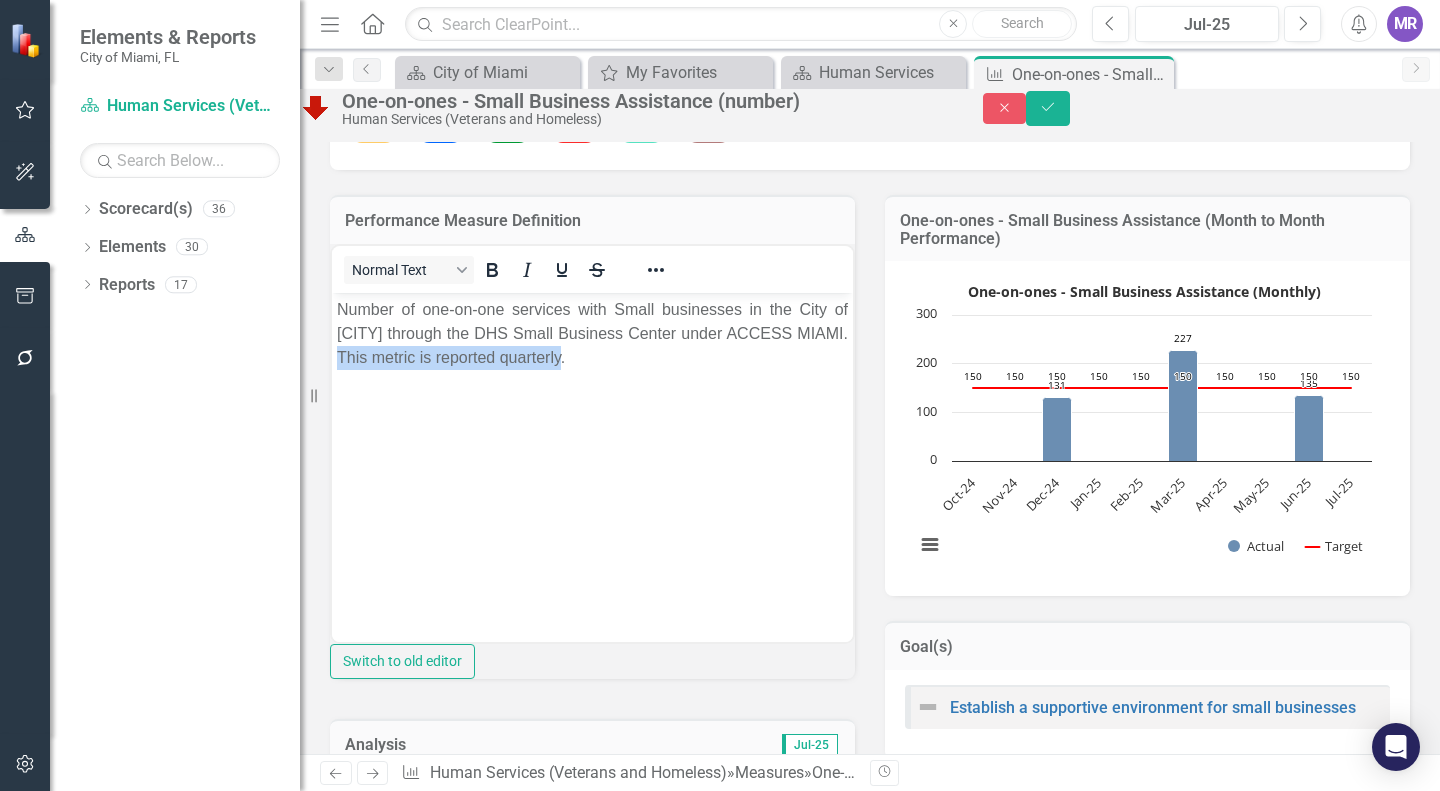 copy on "This metric is reported quarterly." 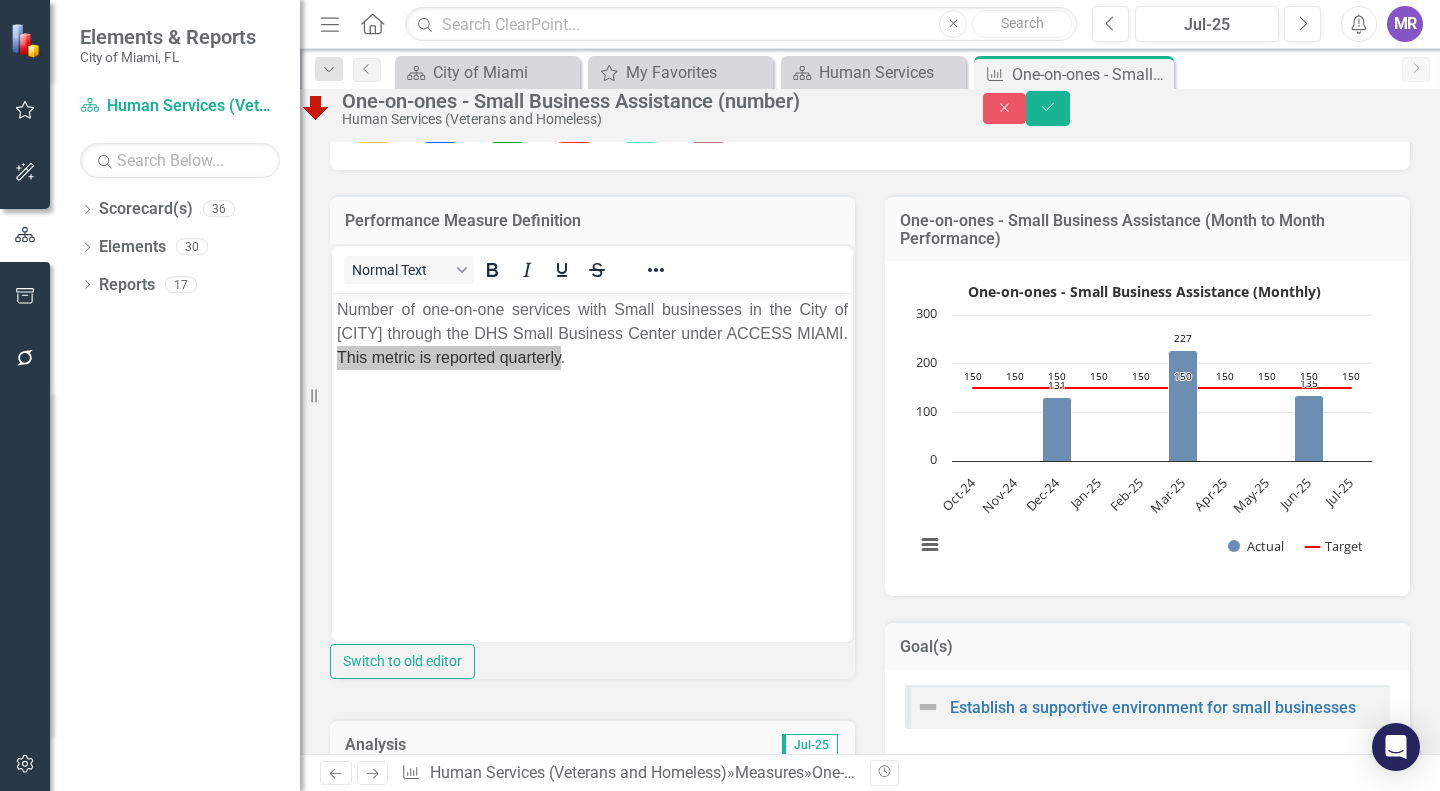 click on "One-on-ones - Small Business Assistance (Month to Month Performance) One-on-ones - Small Business Assistance (Monthly) Combination chart with 2 data series. One-on-ones - Small Business Assistance (Month to Month Performance) (Chart Type: Column with Target Line)
Plot Bands
Oct-24
Actual: No Value	Target: 150
Nov-24
Actual: No Value	Target: 150
Dec-24
Actual: 131	Target: 150
Jan-25
Actual: No Value	Target: 150
Feb-25
Actual: No Value	Target: 150
Mar-25
Actual: 227	Target: 150
Apr-25
Actual: No Value	Target: 150
May-25
Actual: No Value	Target: 150
Jun-25
Actual: 135	Target: 150
Jul-25
Actual: No Value	Target: 150 The chart has 1 X axis displaying categories.  The chart has 1 Y axis displaying values. Data ranges from 131 to 227. Created with Highcharts 11.4.8 Chart context menu One-on-ones - Small Business Assistance (Monthly) 131 ​ 131 227 ​ 227 135 ​ 135 150 ​ 150 150 ​ 150 150 ​ 150 150 ​ 150 150 ​ 150 150 ​ 150 150 ​ 150 150 ​ 150 150 ​ 150 150 ​ 150 Actual Target Oct-24 Nov-24" at bounding box center [1147, 383] 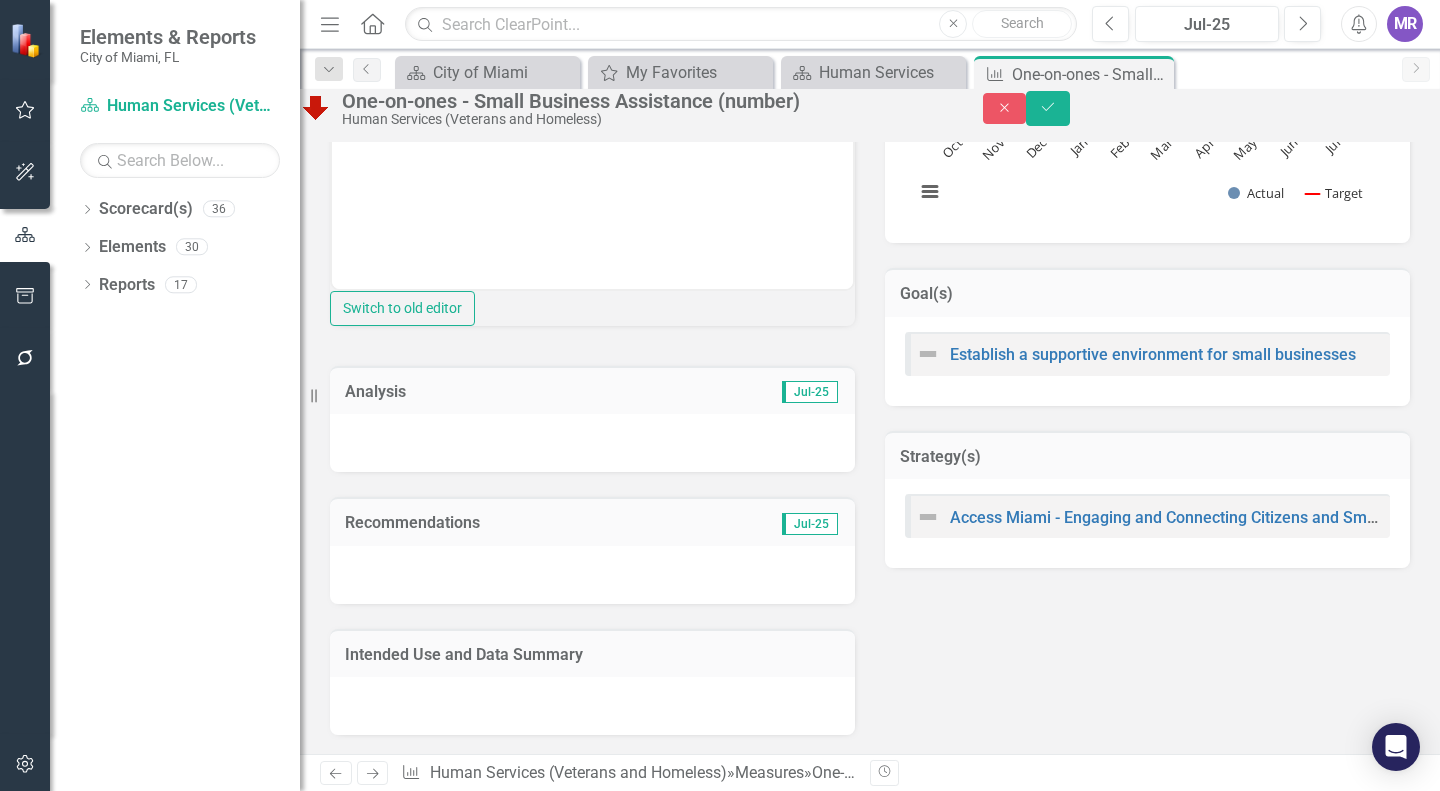 scroll, scrollTop: 711, scrollLeft: 0, axis: vertical 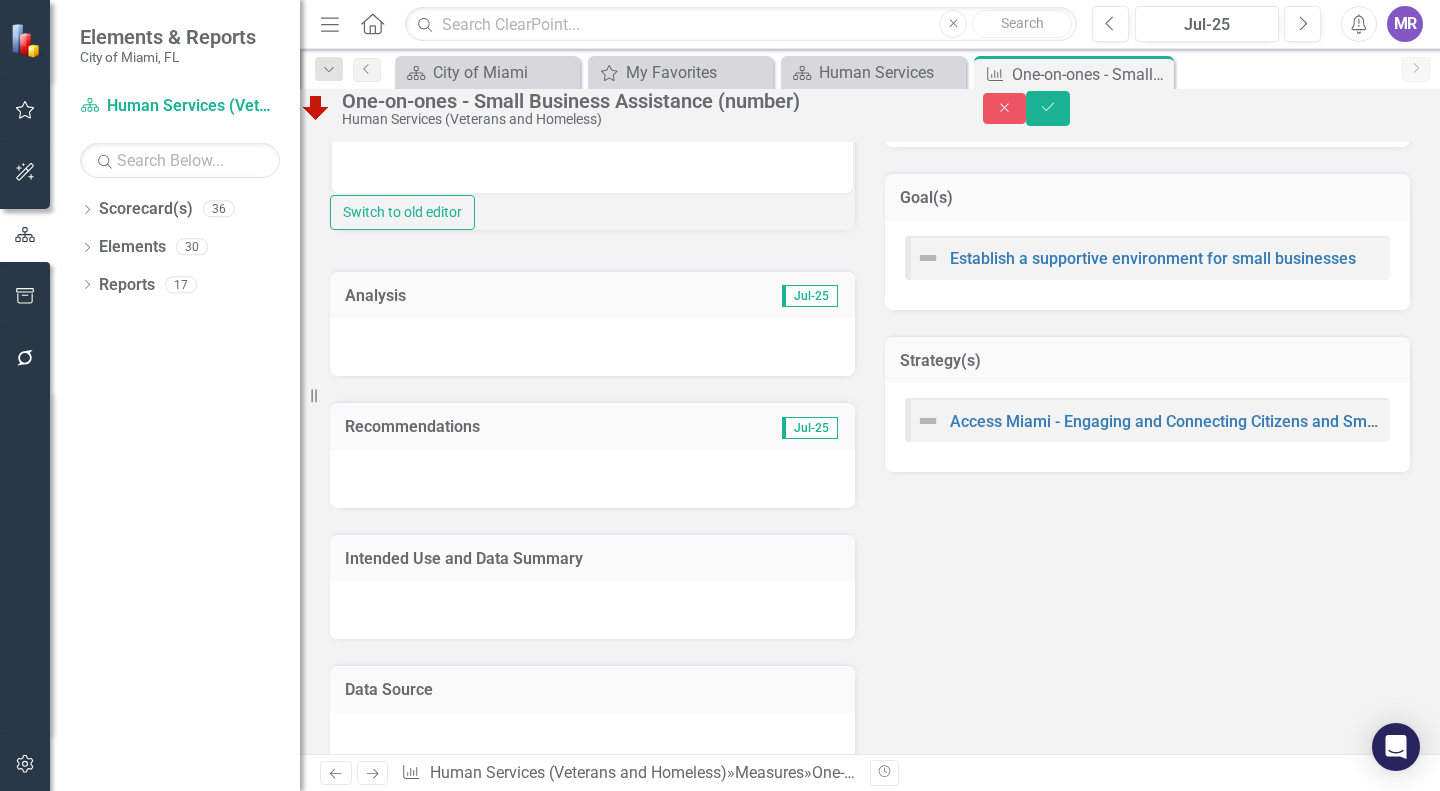 click at bounding box center [592, 347] 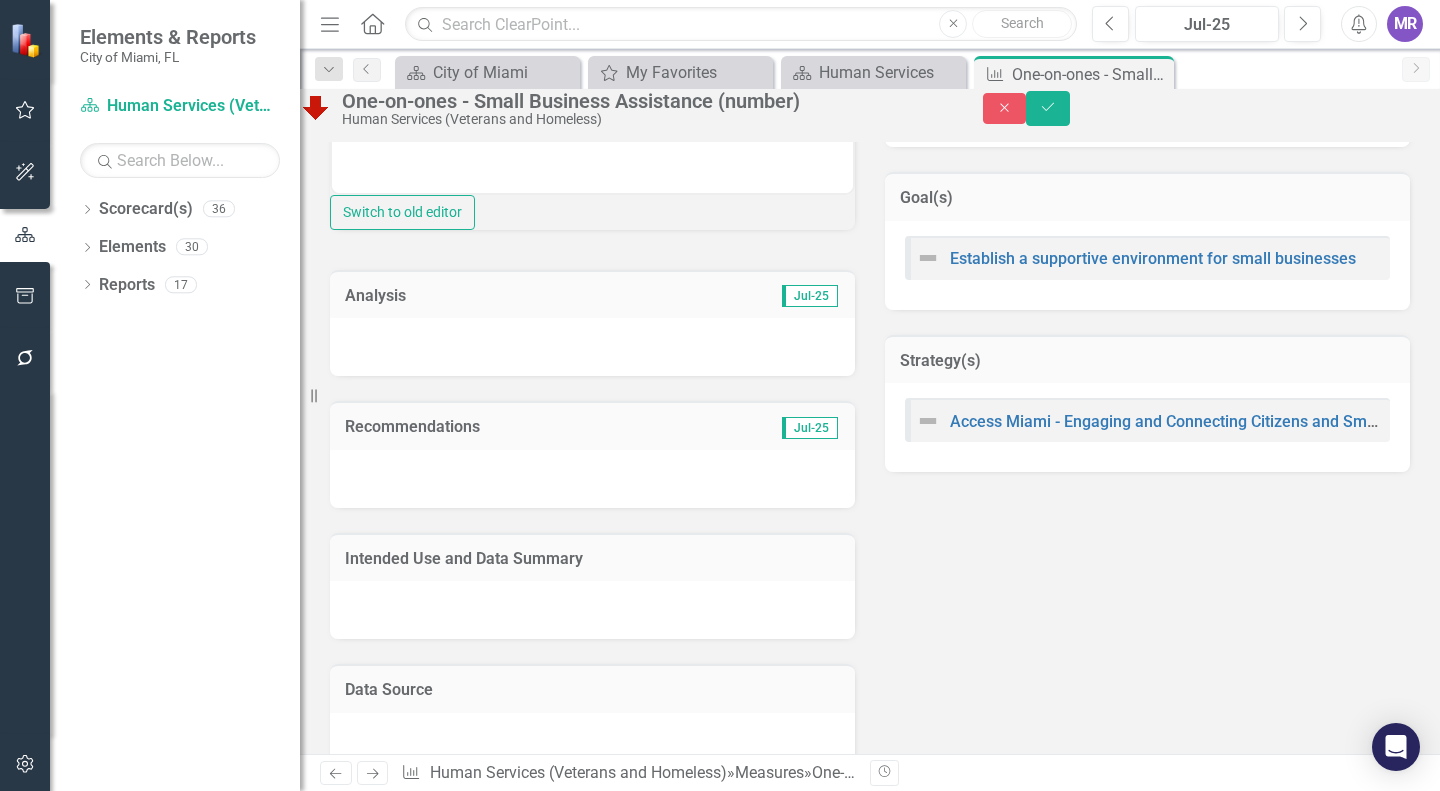 click at bounding box center [592, 347] 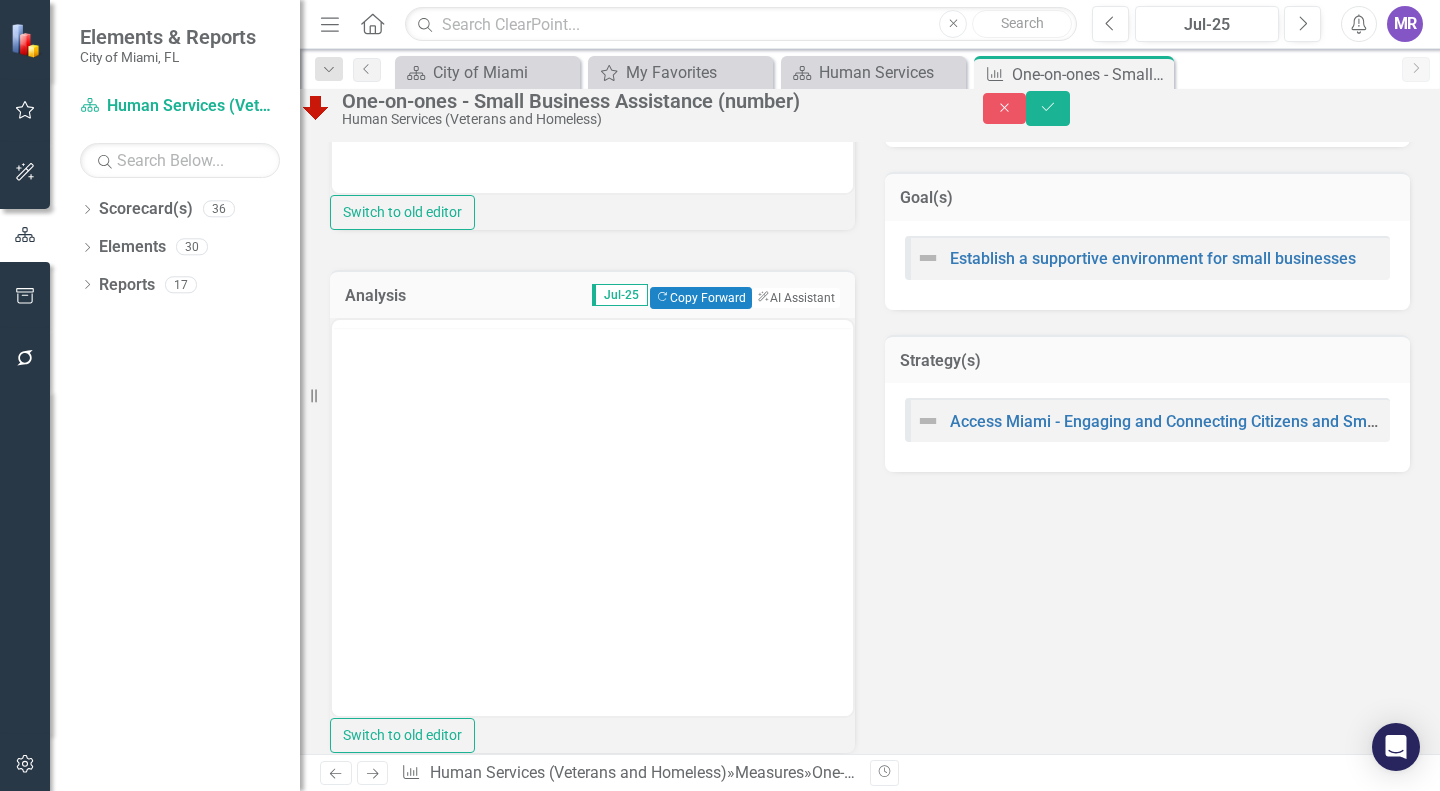 scroll, scrollTop: 0, scrollLeft: 0, axis: both 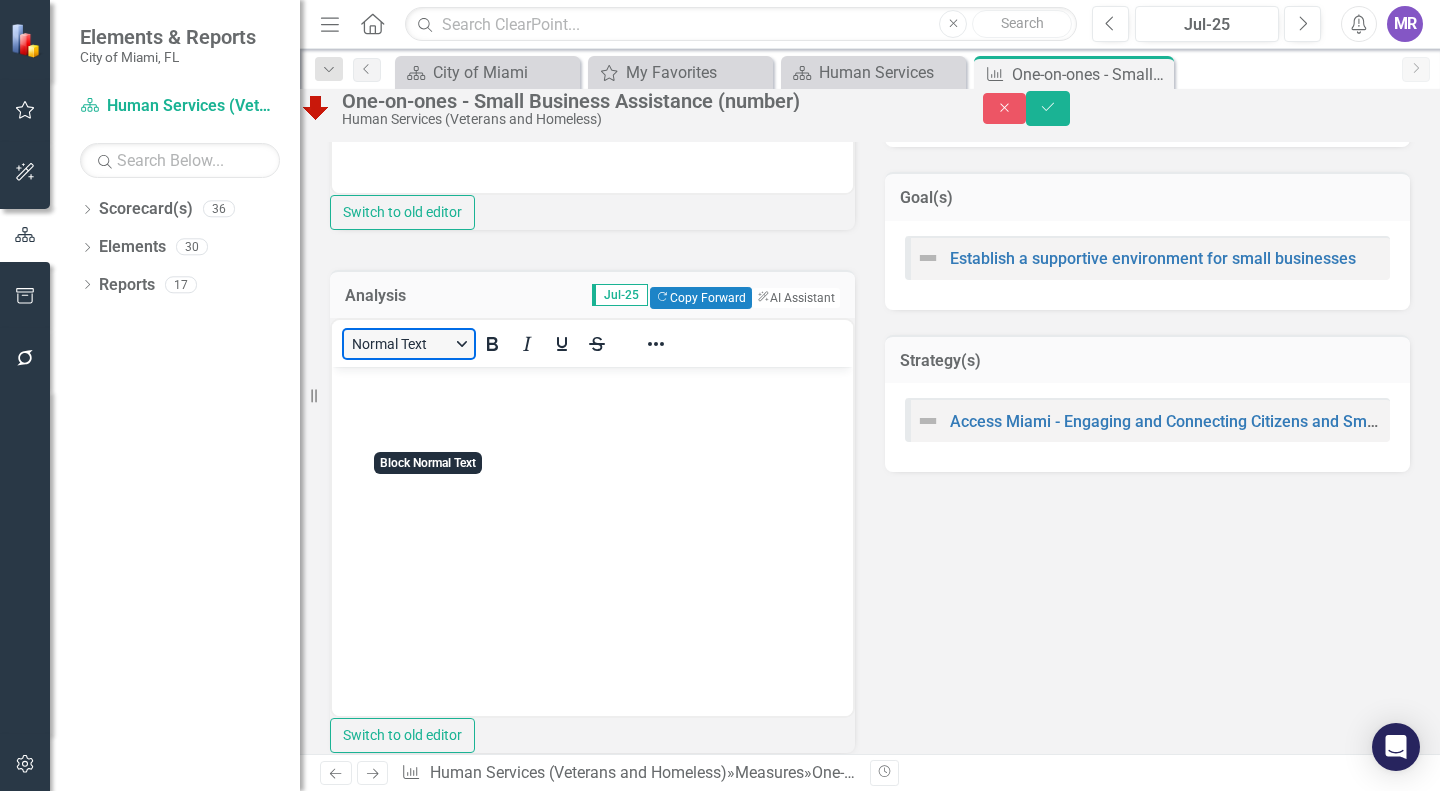 drag, startPoint x: 781, startPoint y: 807, endPoint x: 387, endPoint y: 410, distance: 559.3255 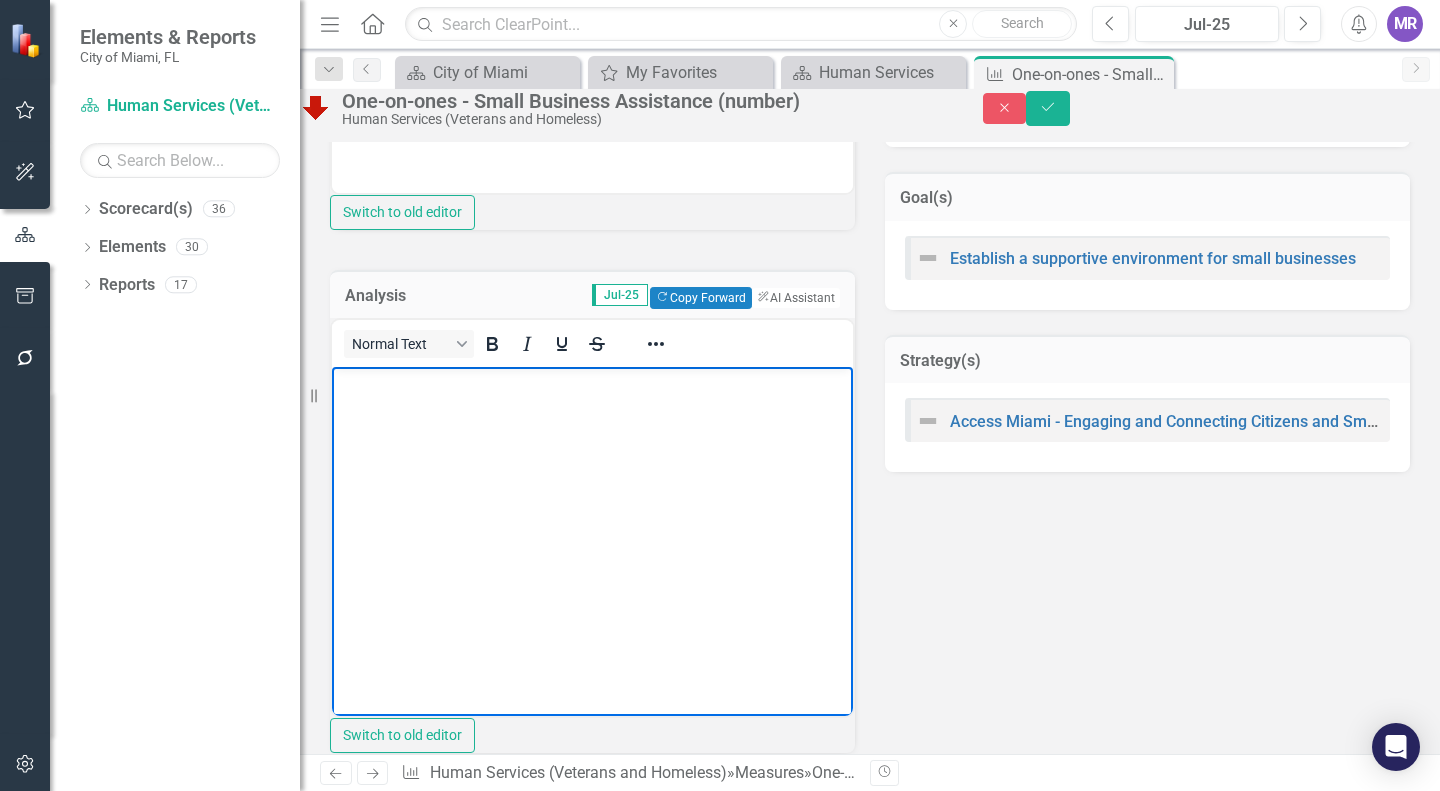 click at bounding box center (592, 517) 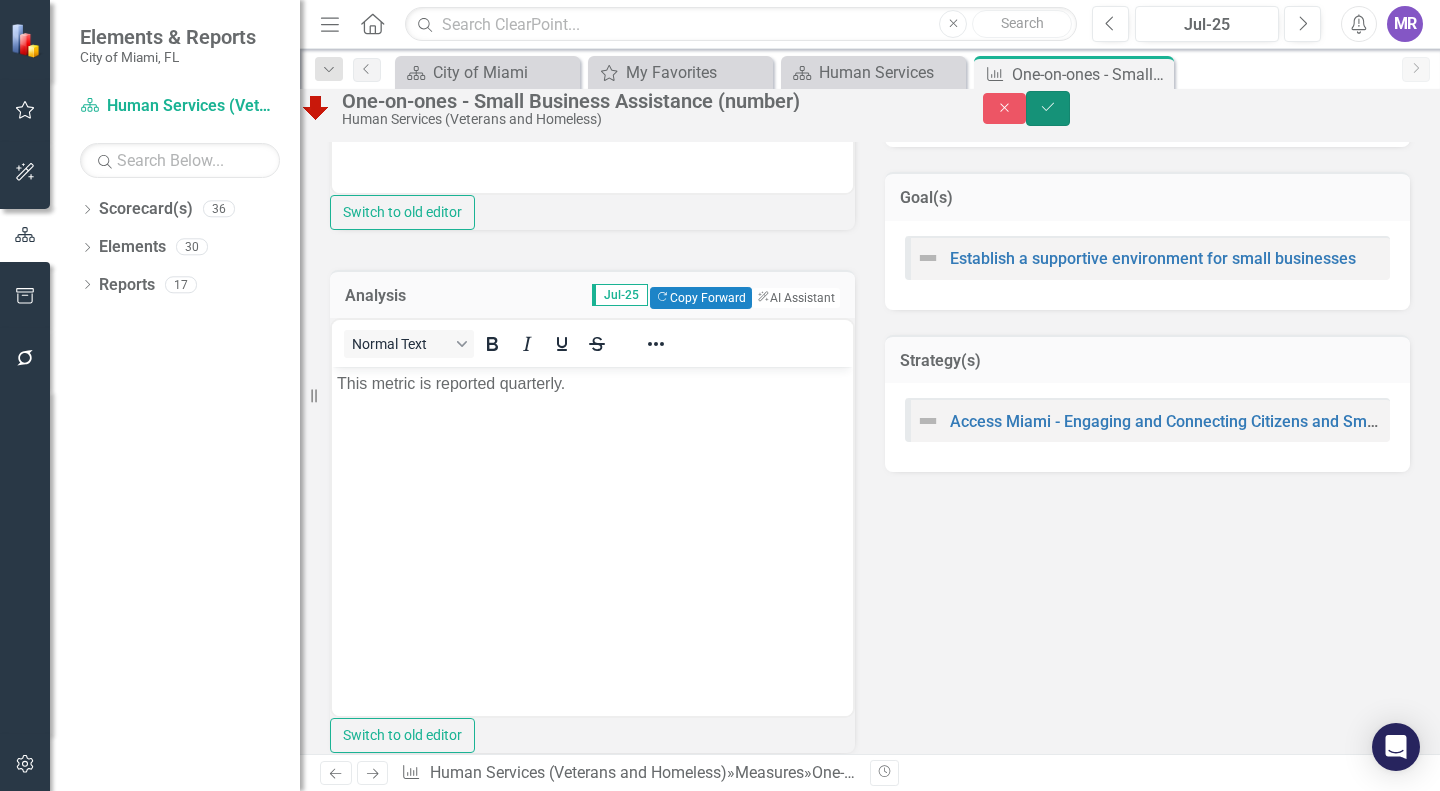 click on "Save" at bounding box center (1048, 108) 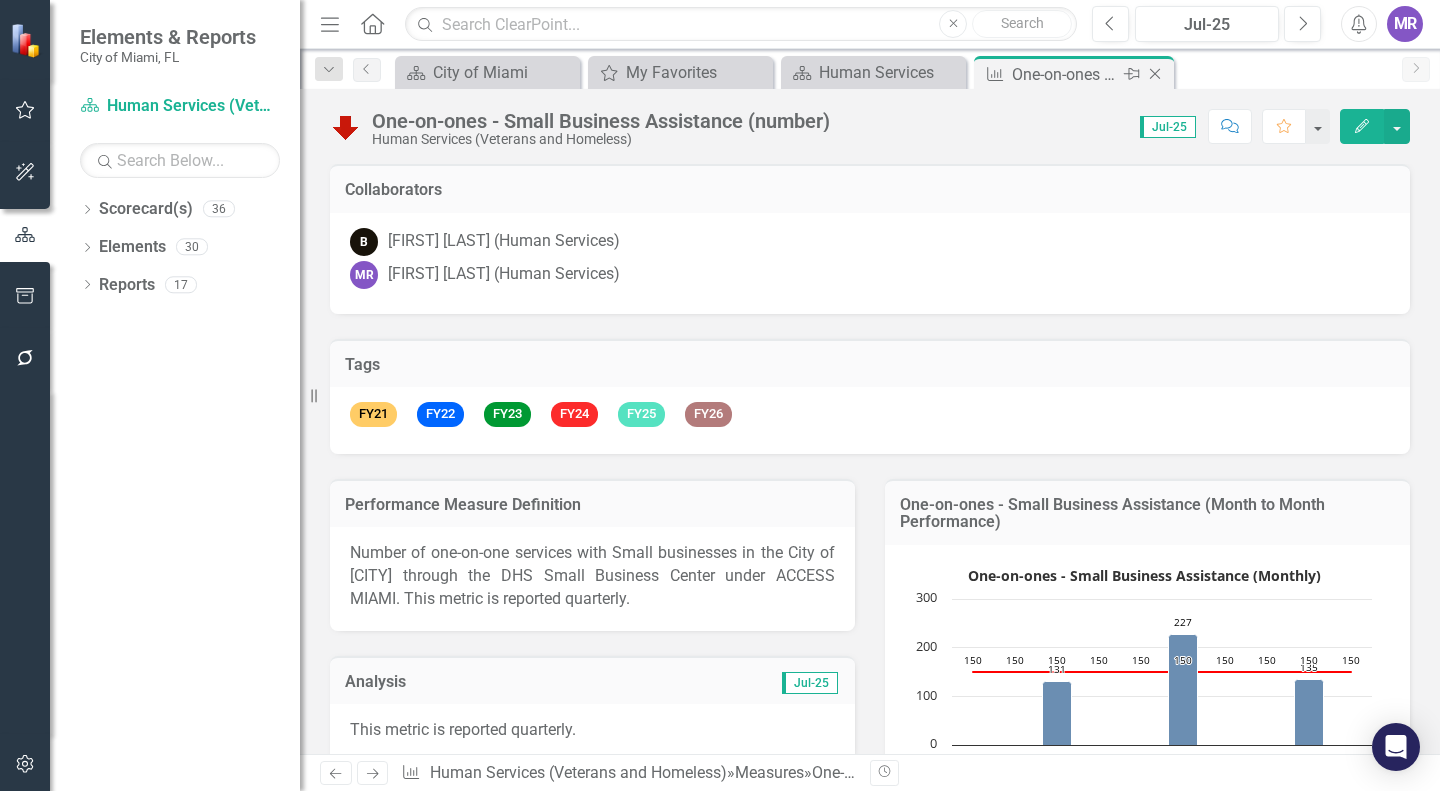 click on "Close" 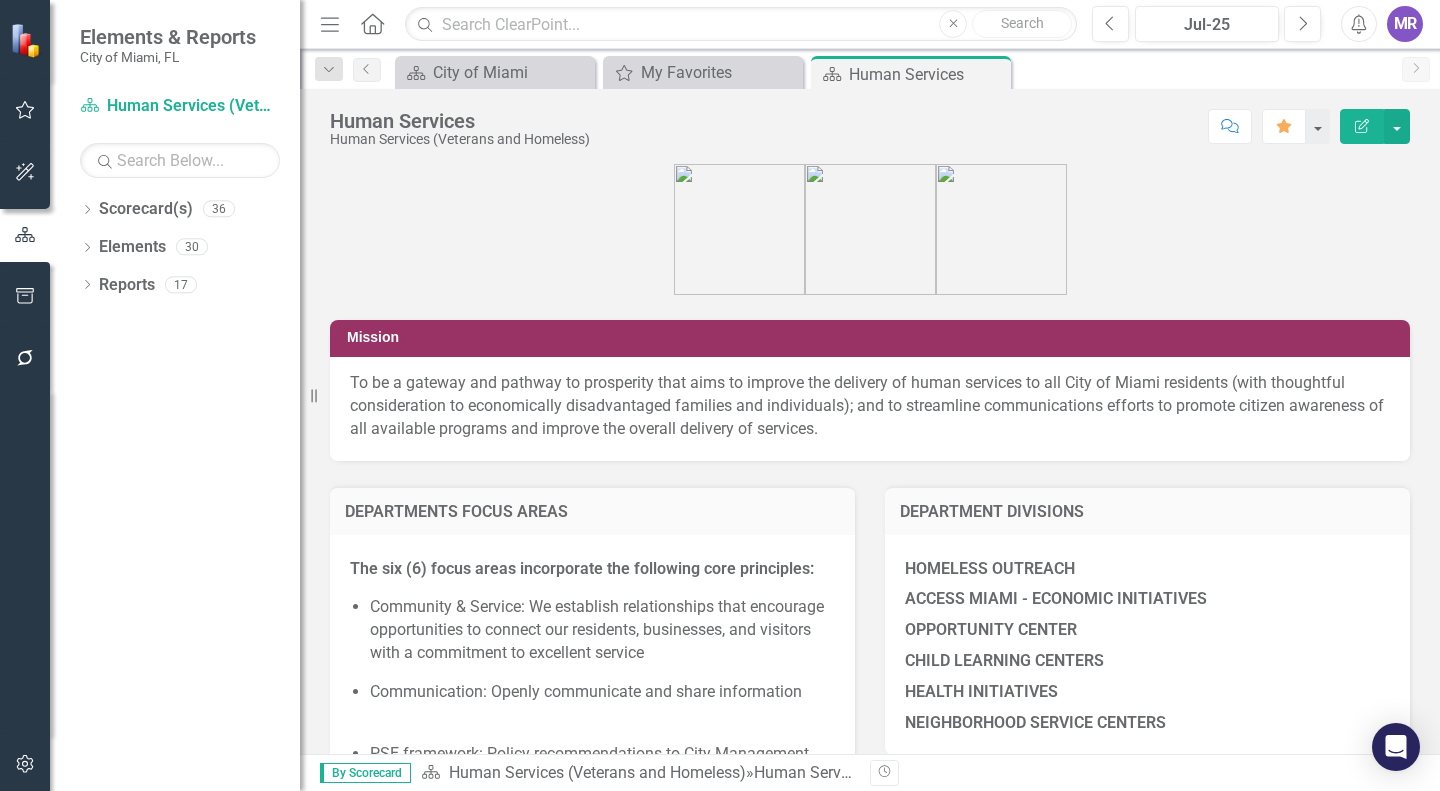 scroll, scrollTop: 628, scrollLeft: 0, axis: vertical 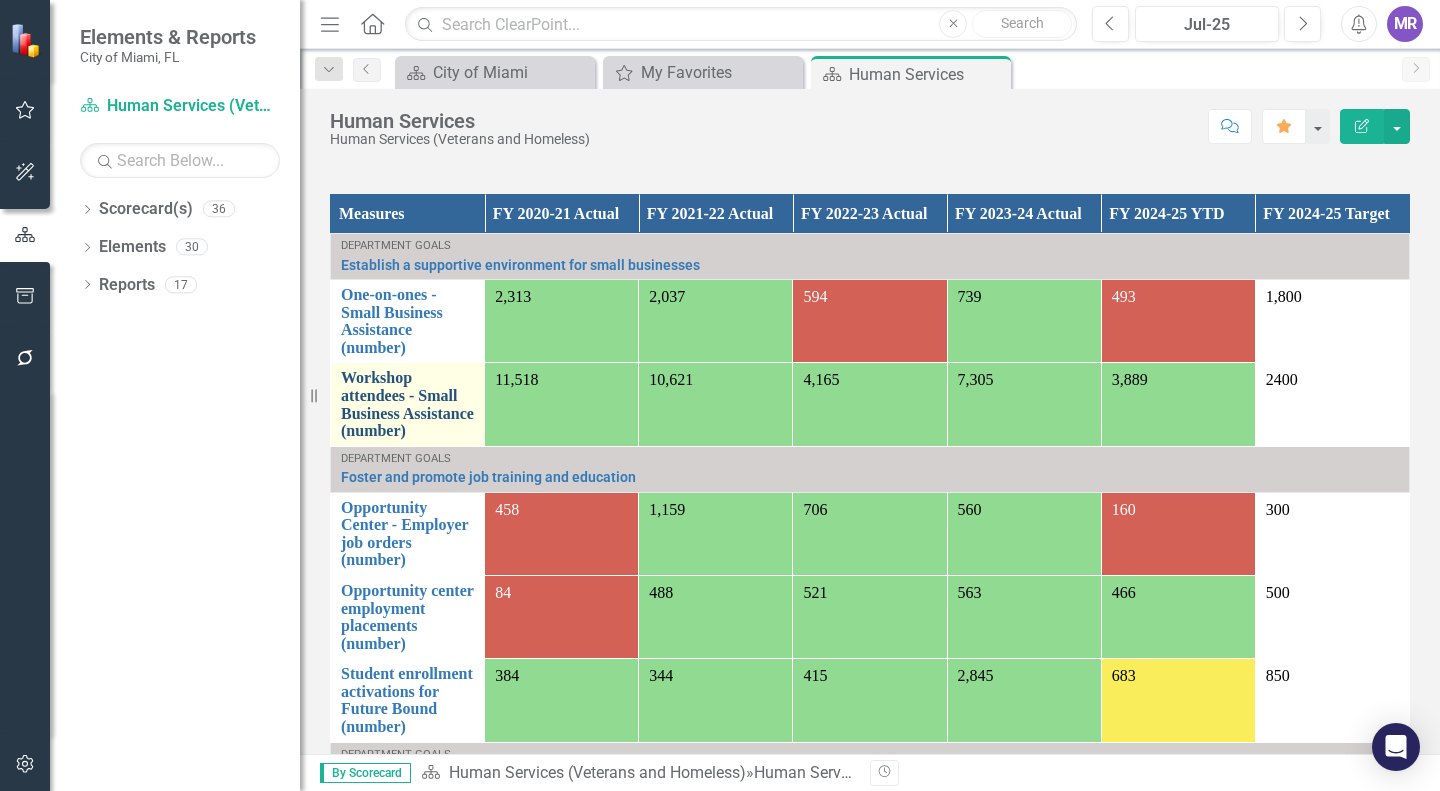click on "Workshop attendees - Small Business Assistance (number)" at bounding box center [407, 404] 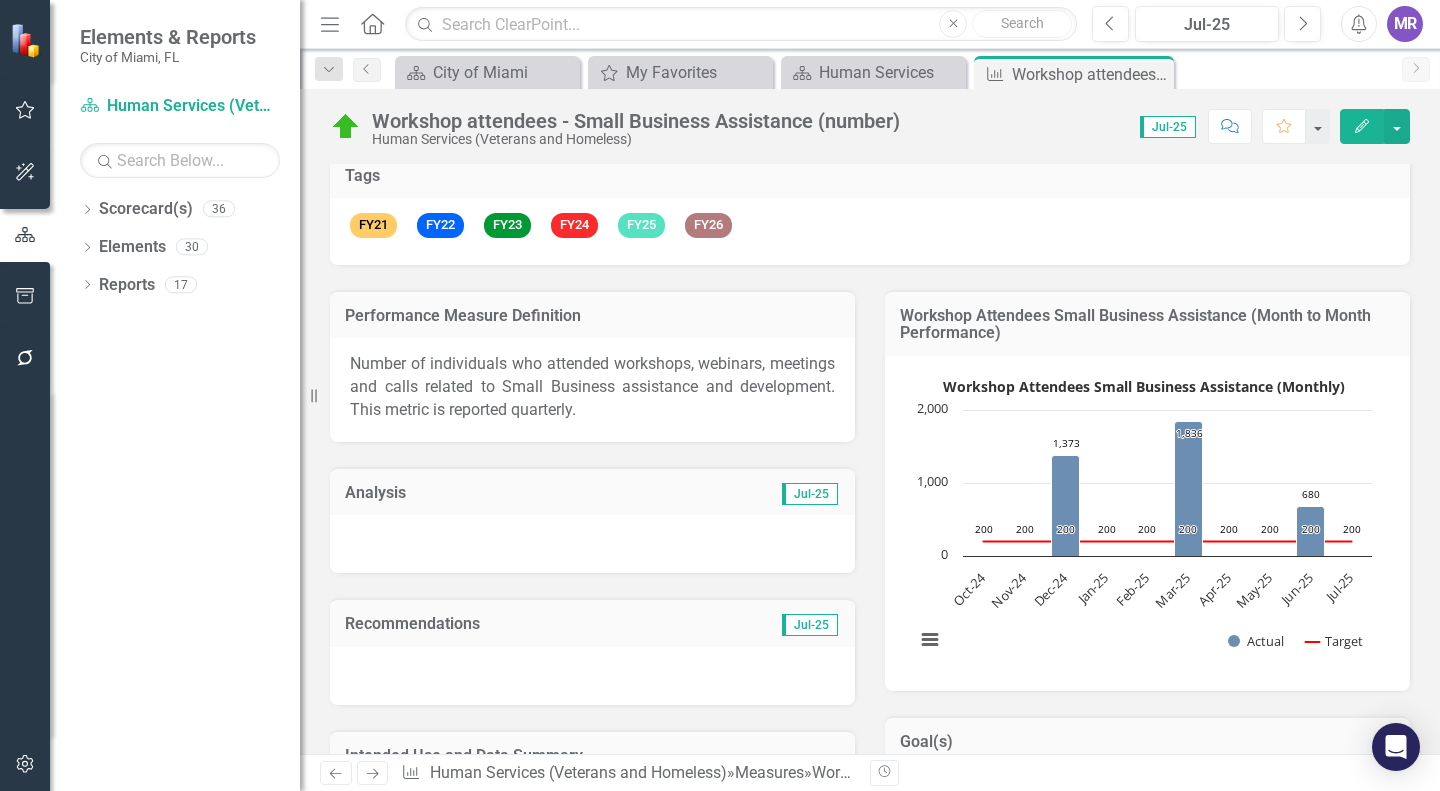 scroll, scrollTop: 190, scrollLeft: 0, axis: vertical 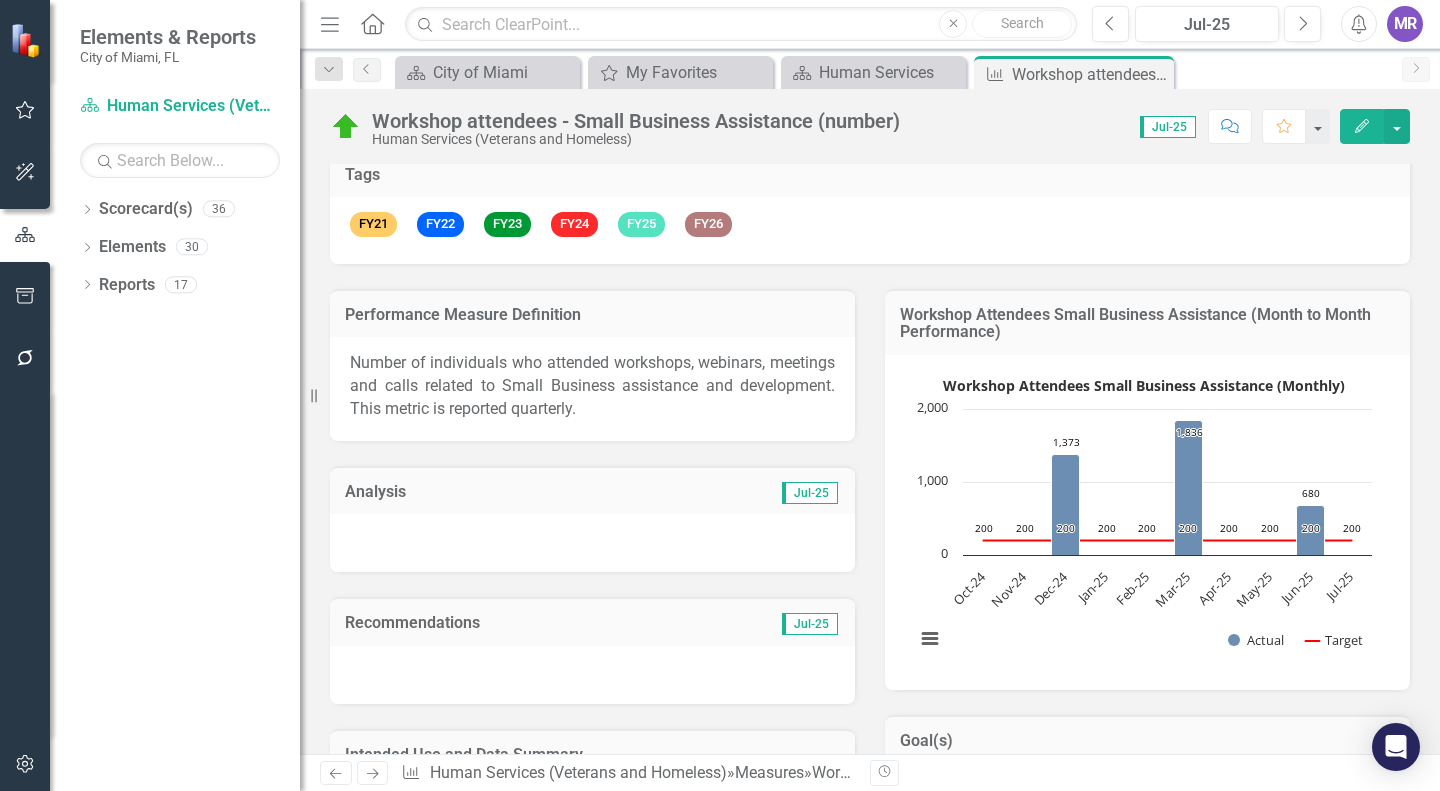 click at bounding box center [592, 543] 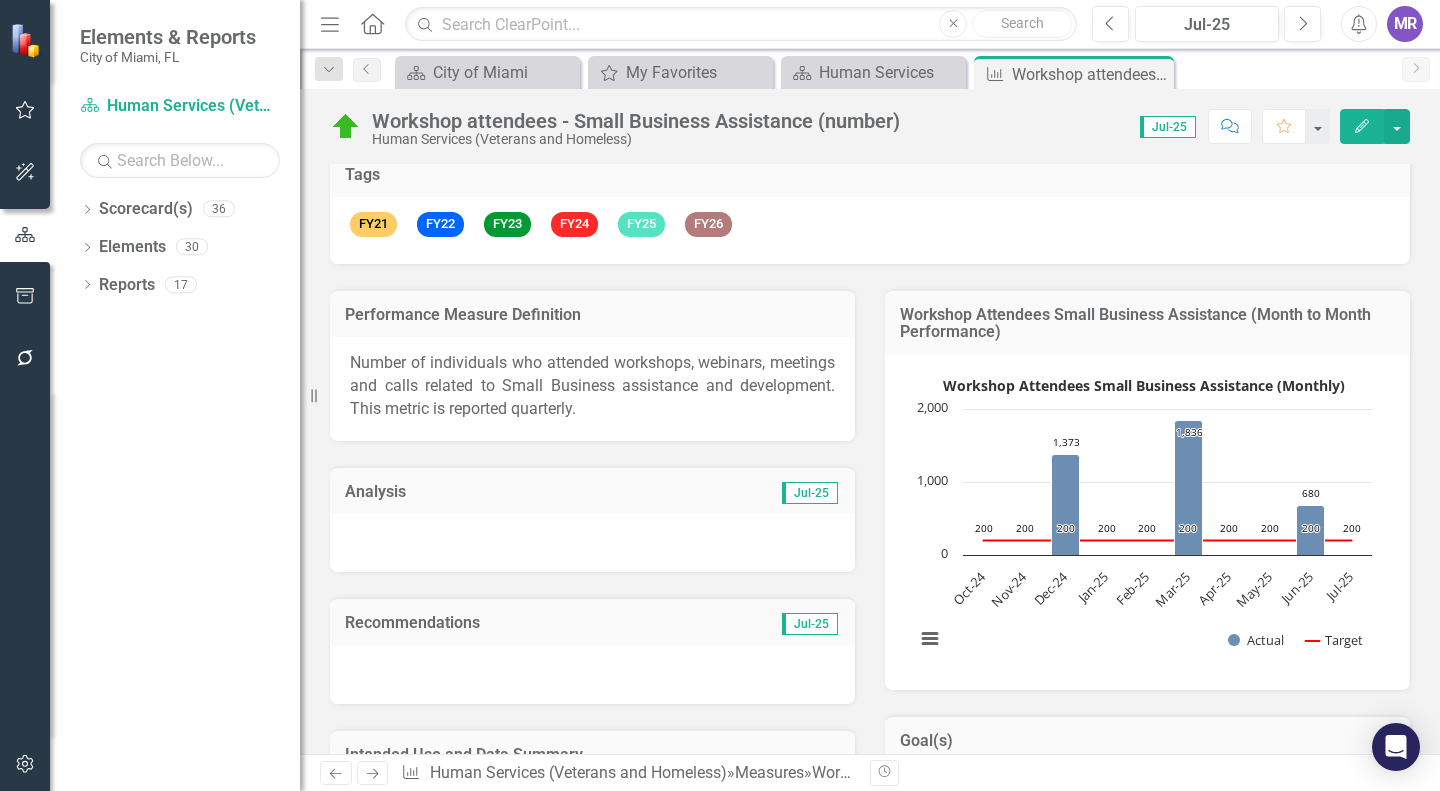click at bounding box center (592, 543) 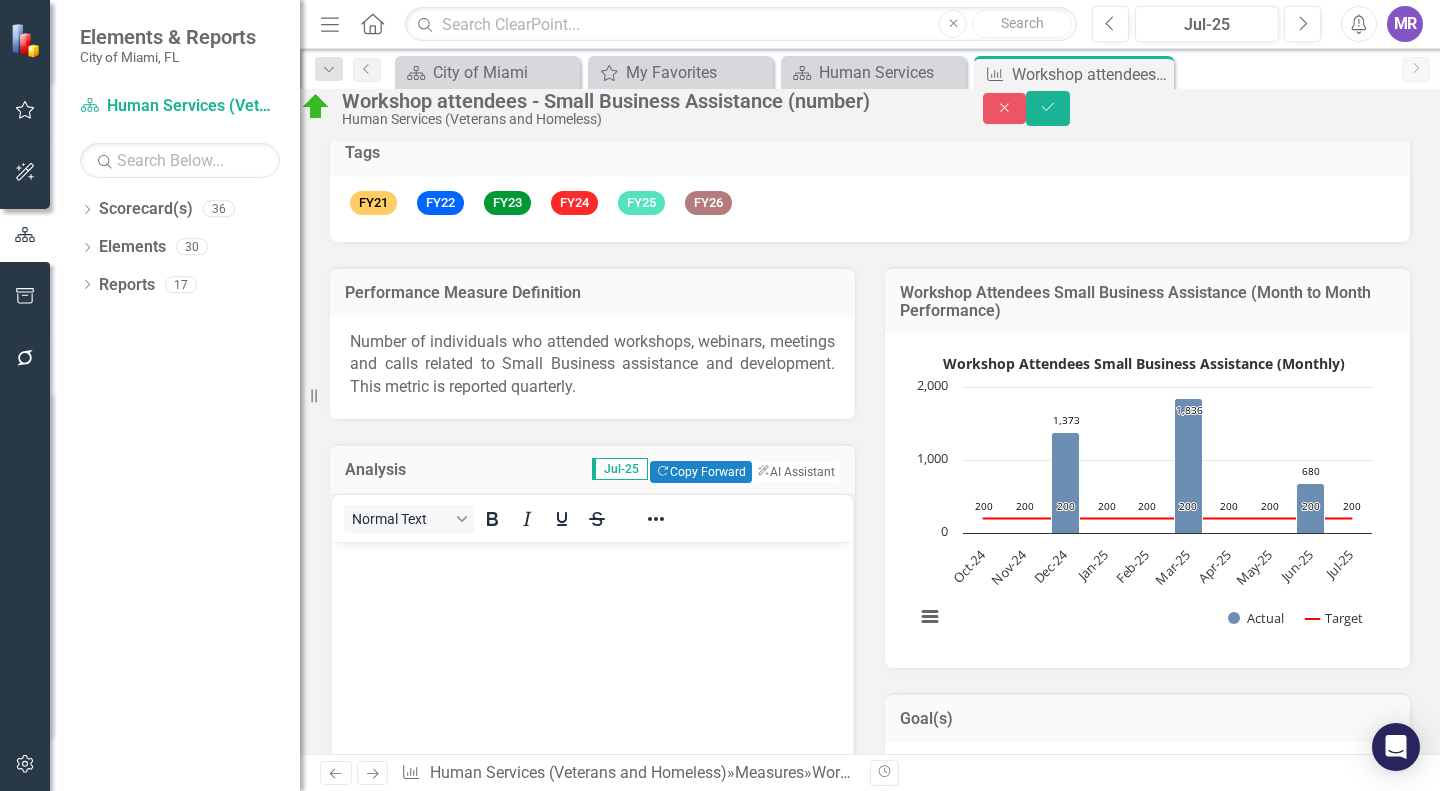 scroll, scrollTop: 0, scrollLeft: 0, axis: both 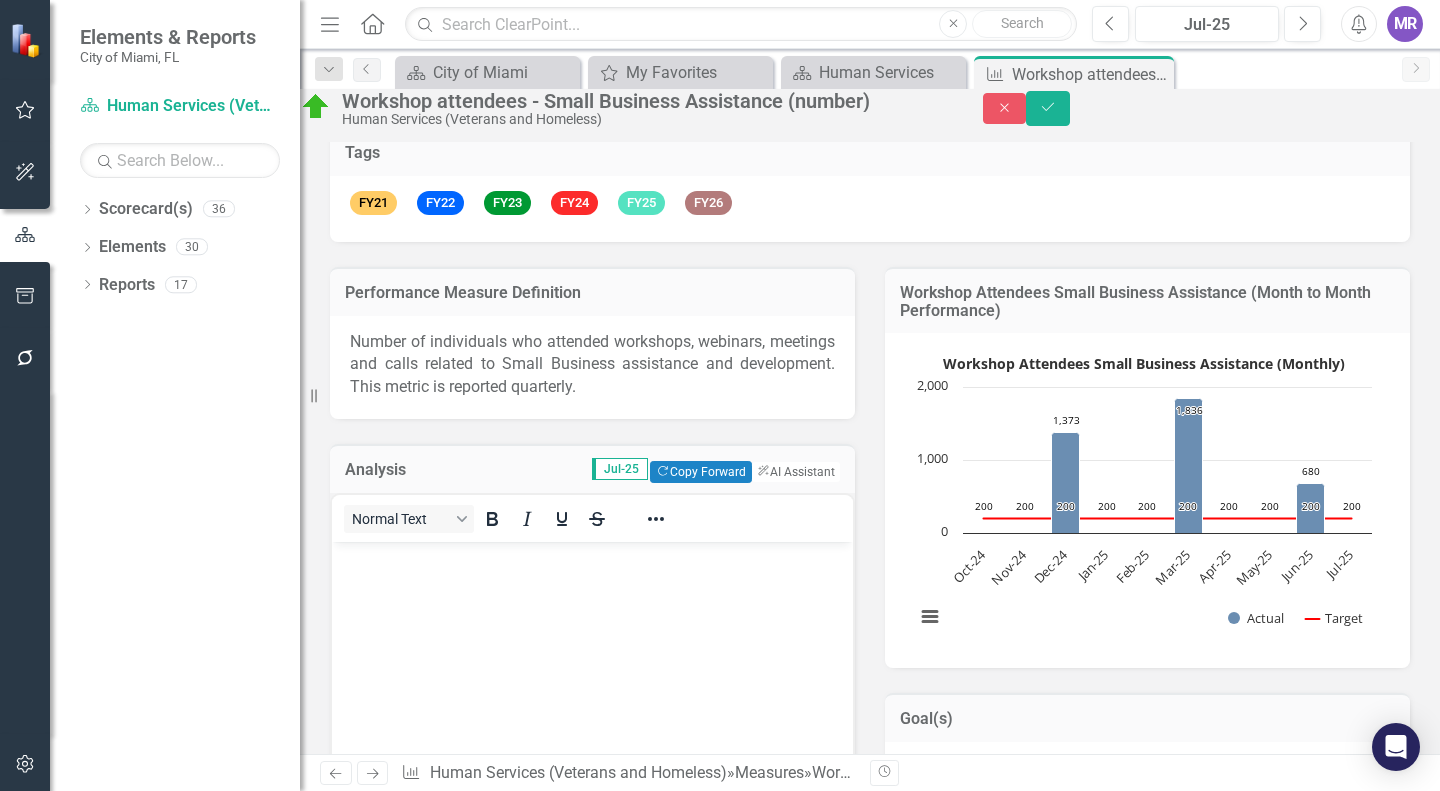 click at bounding box center (592, 691) 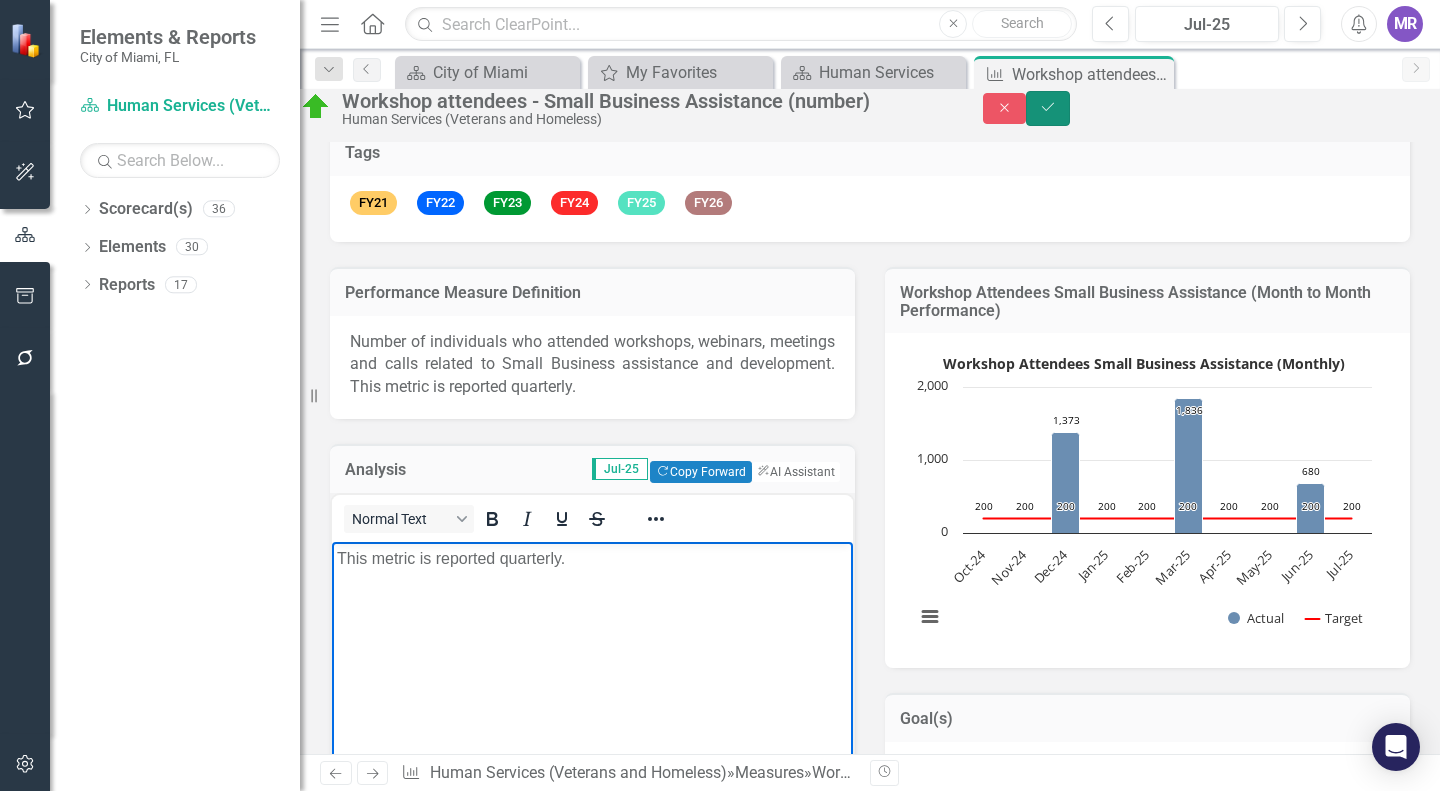 click on "Save" 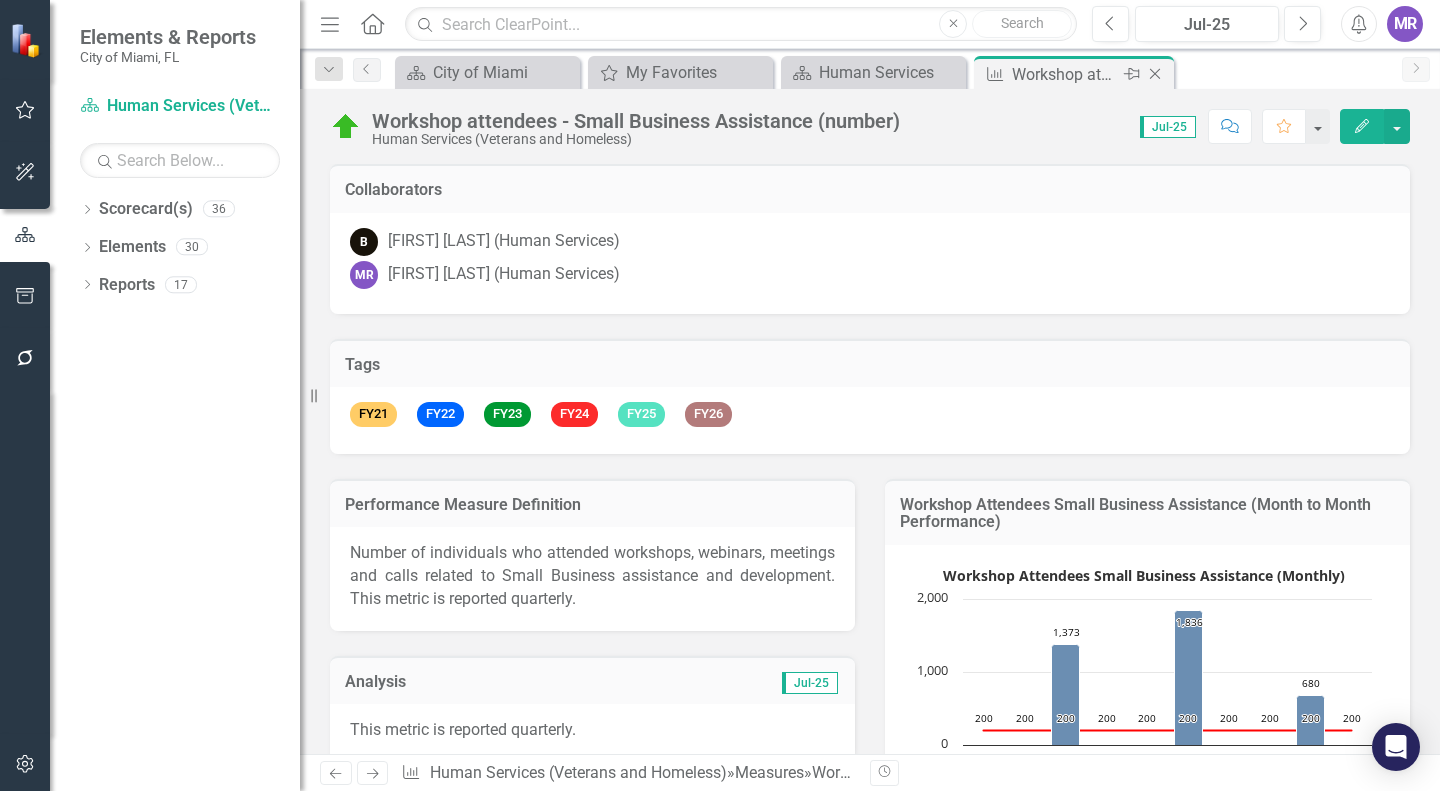 click on "Close" 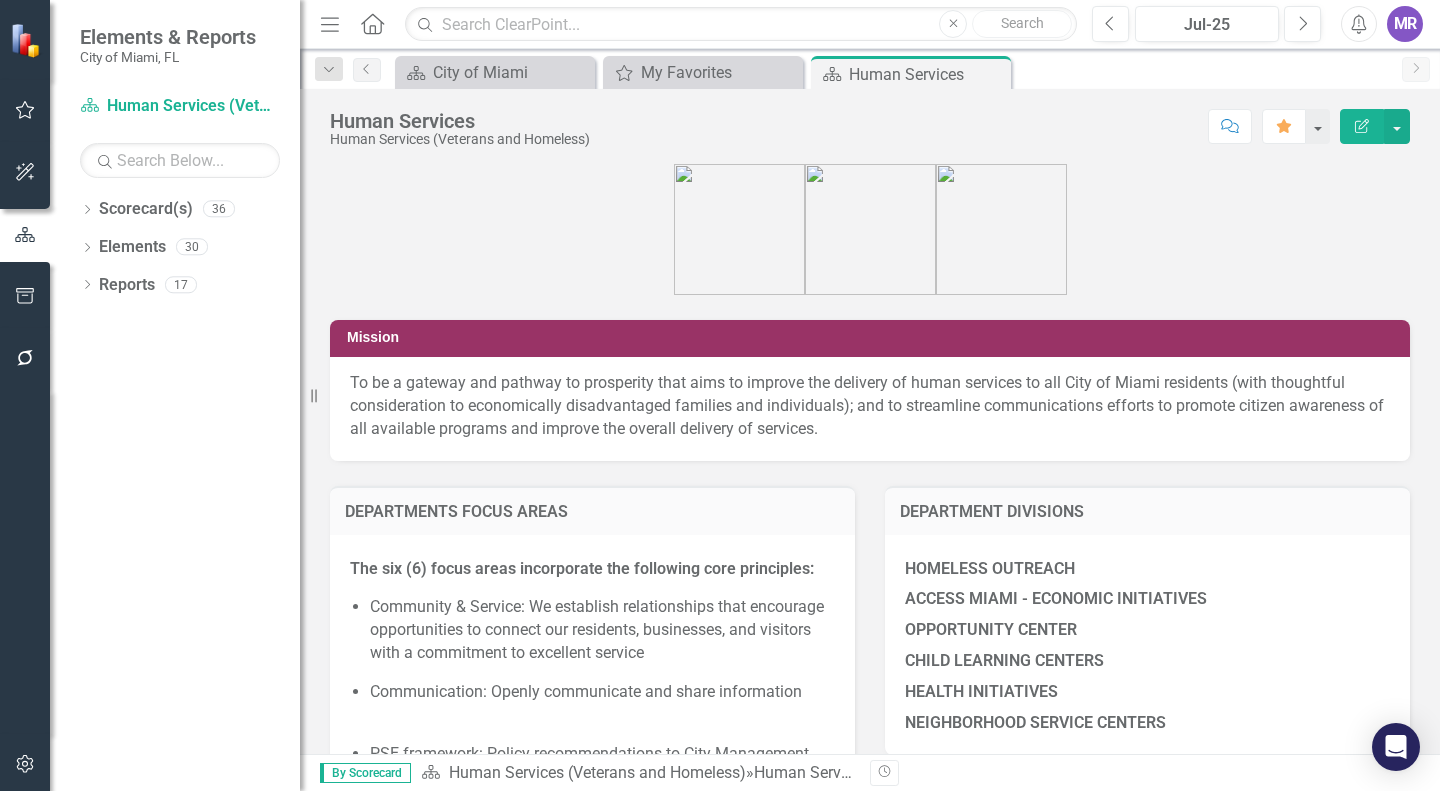 scroll, scrollTop: 500, scrollLeft: 0, axis: vertical 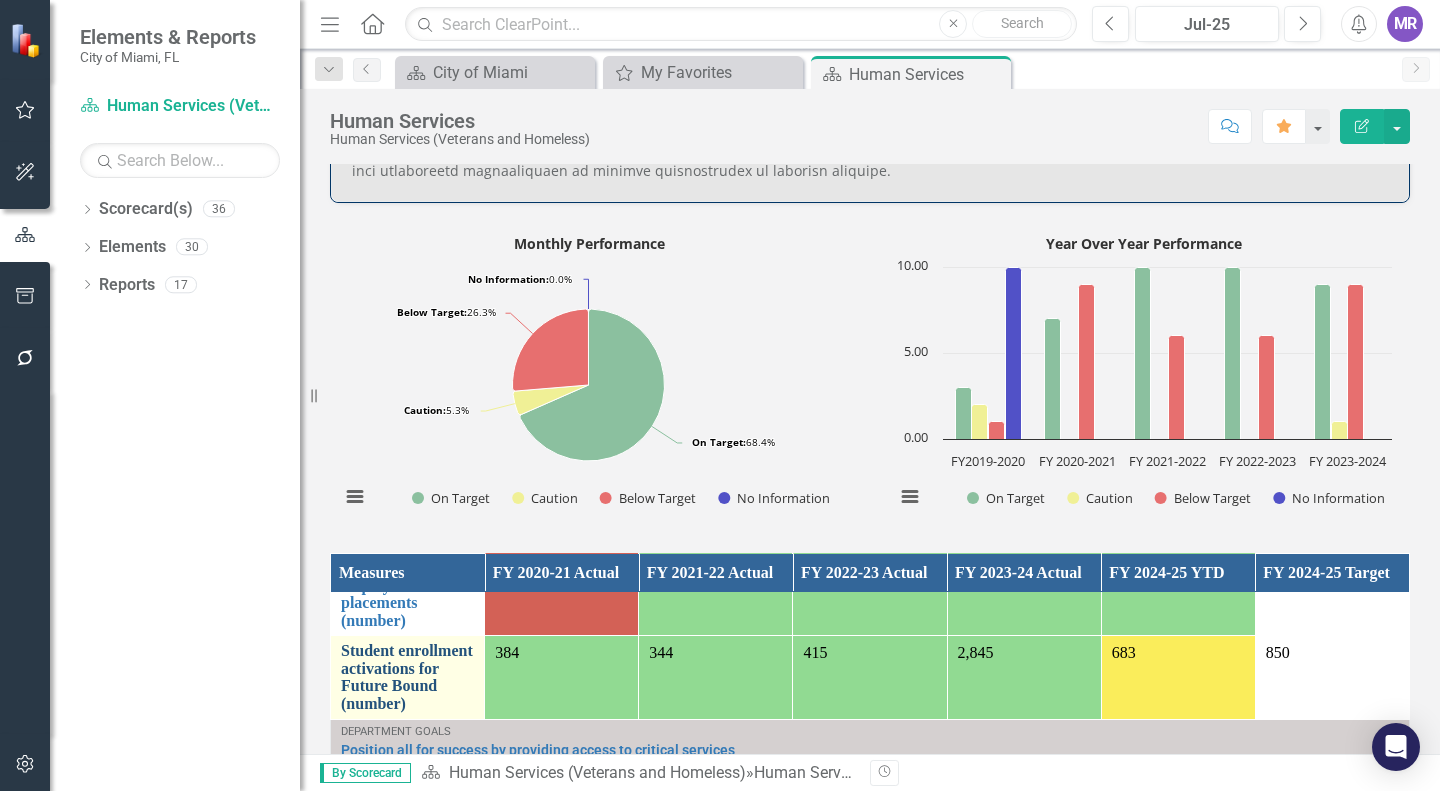 click on "Student enrollment activations for Future Bound (number)" at bounding box center (407, 677) 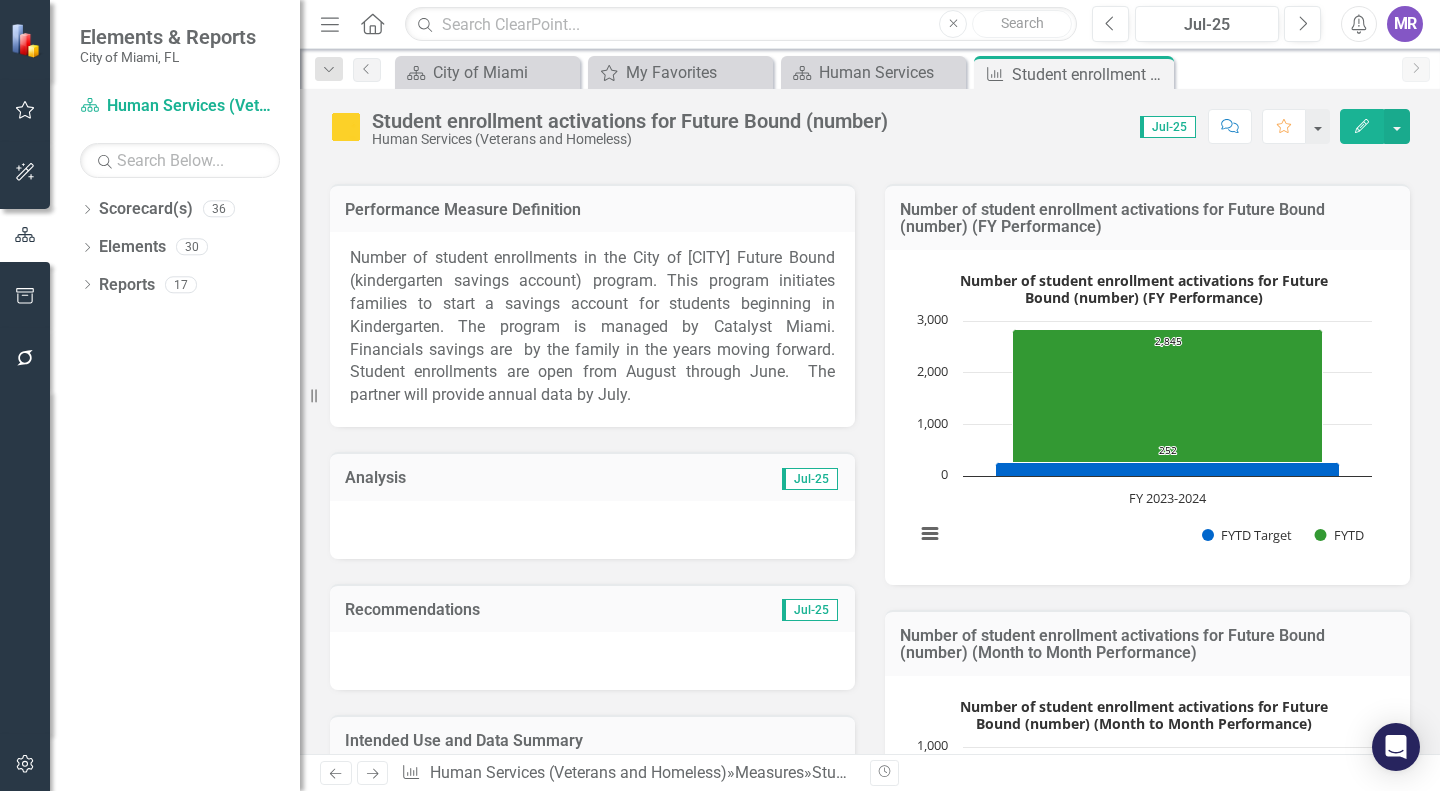 scroll, scrollTop: 229, scrollLeft: 0, axis: vertical 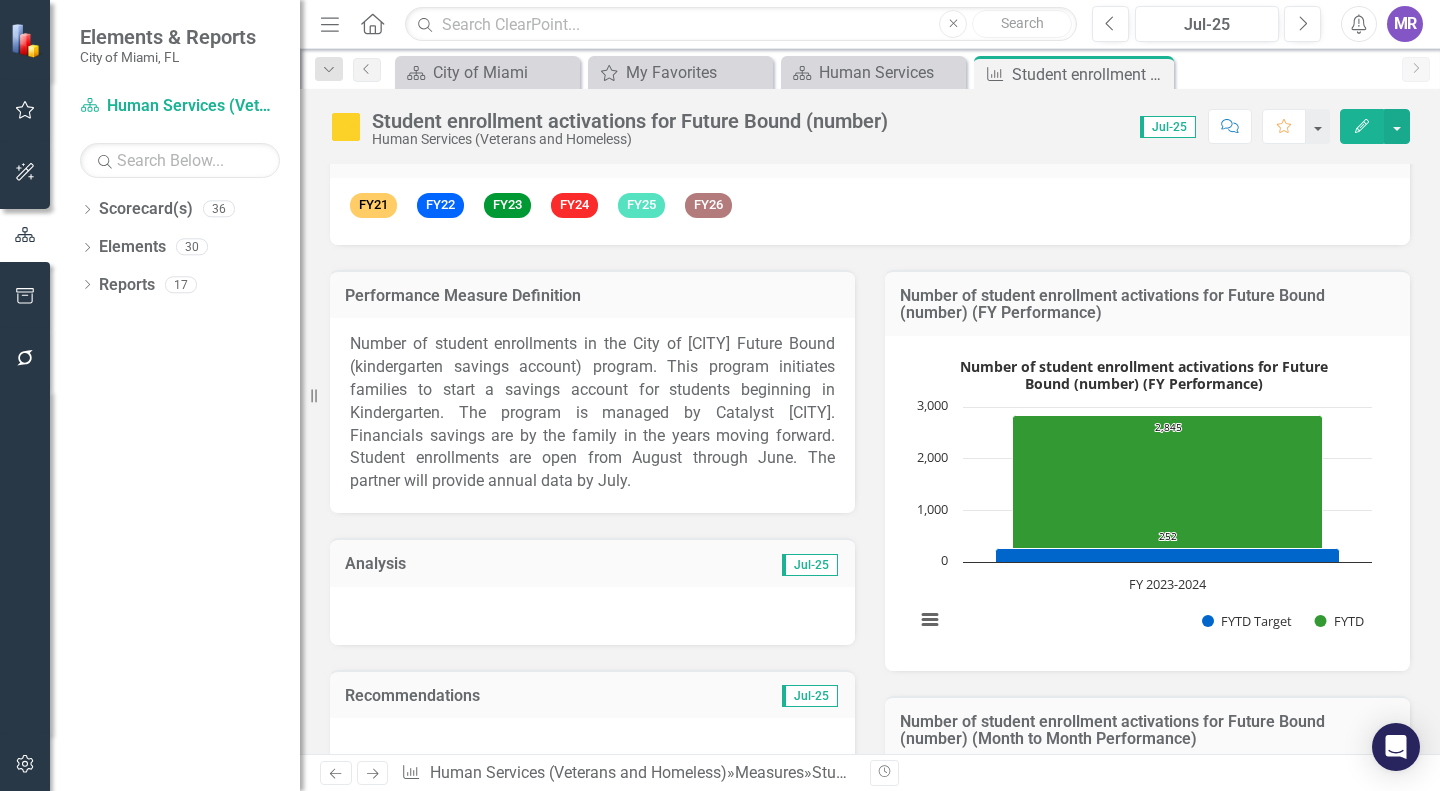 click at bounding box center [592, 616] 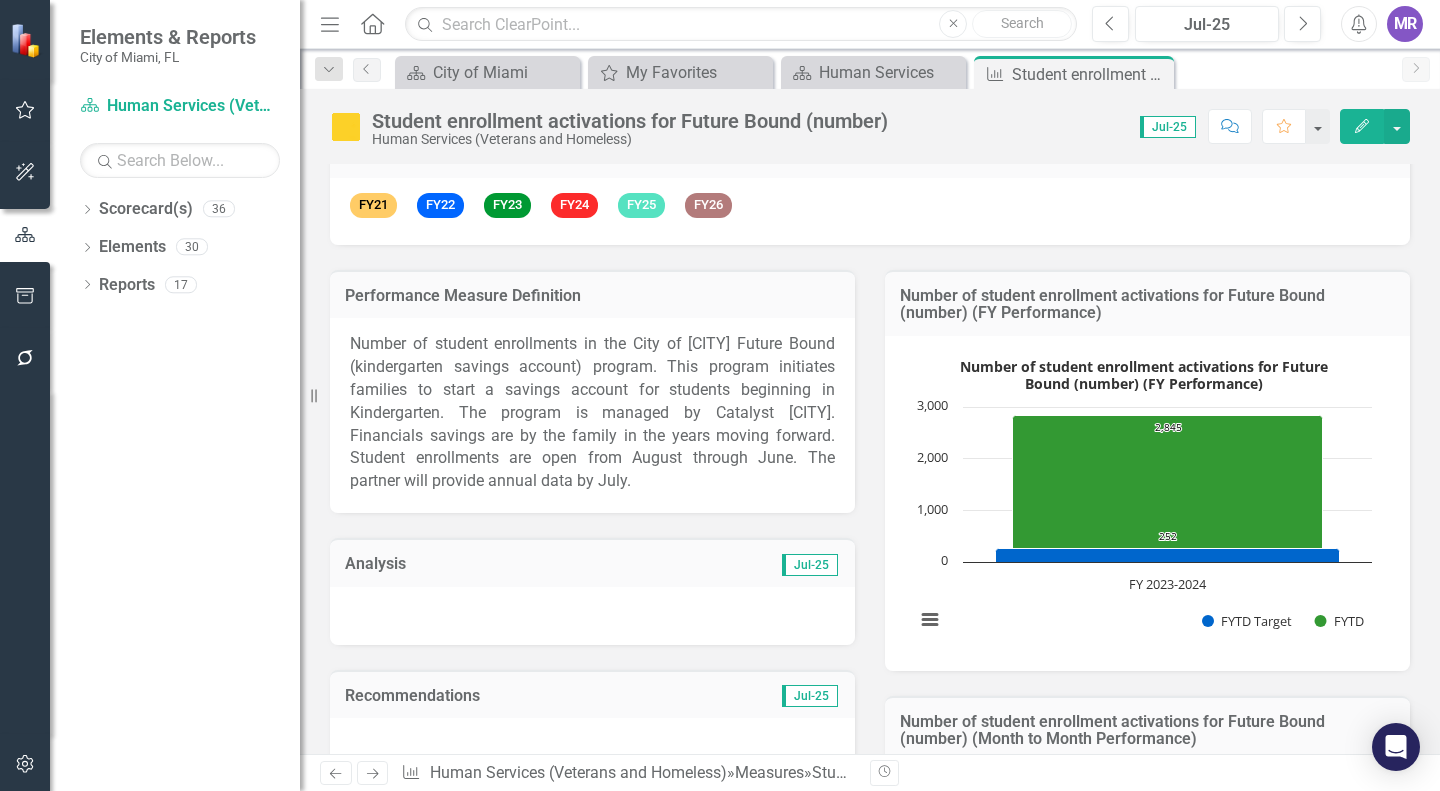 click at bounding box center [592, 616] 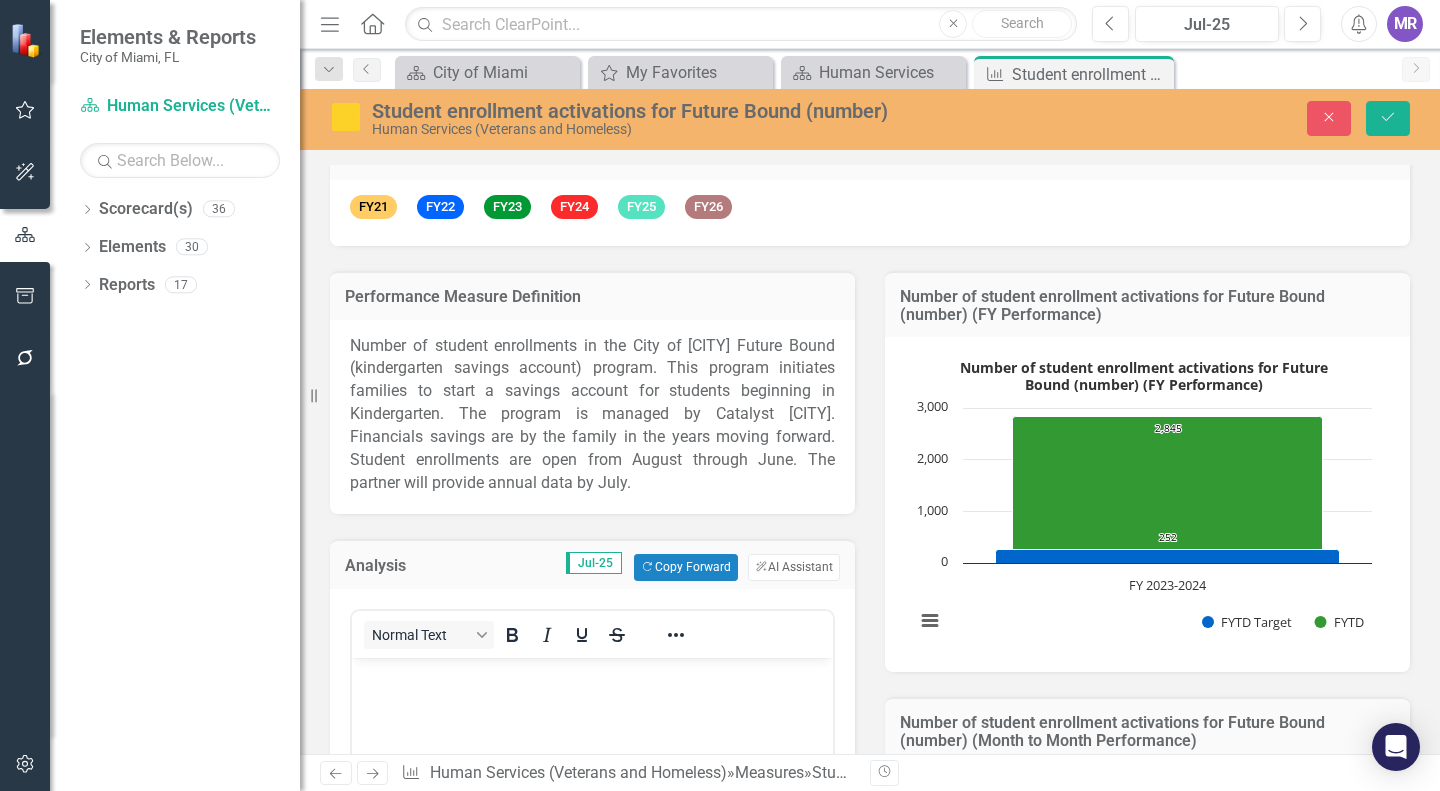 scroll, scrollTop: 0, scrollLeft: 0, axis: both 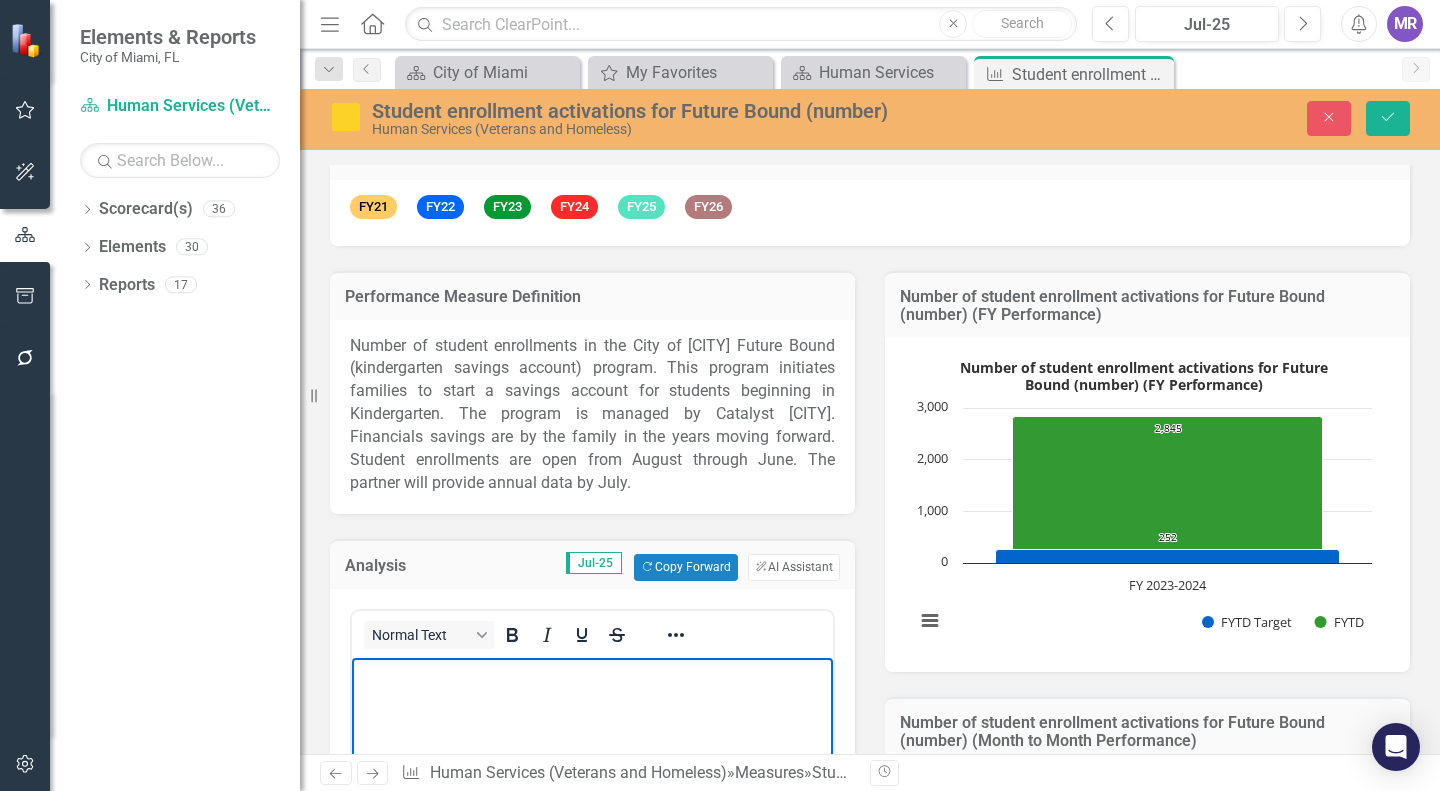 type 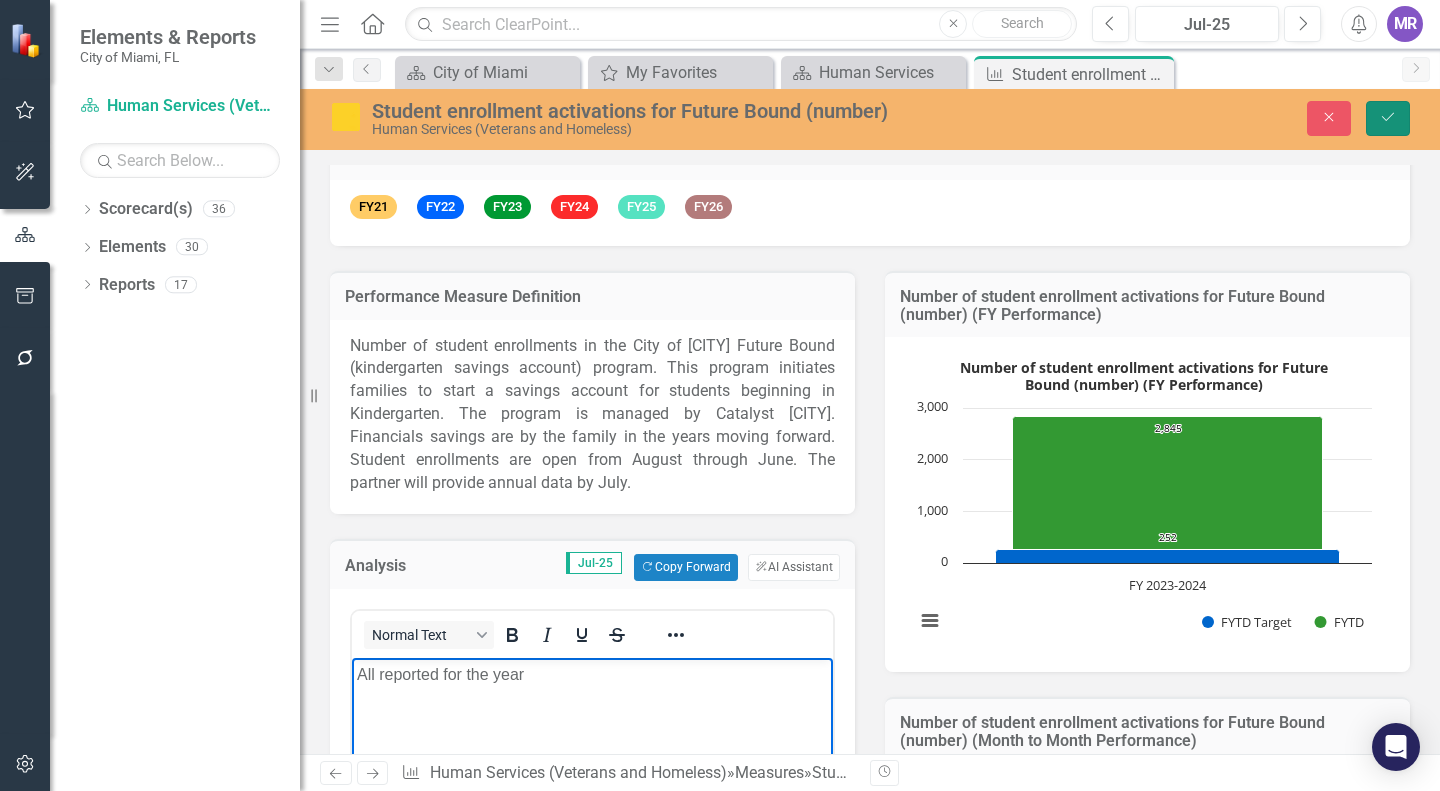 click on "Save" at bounding box center (1388, 118) 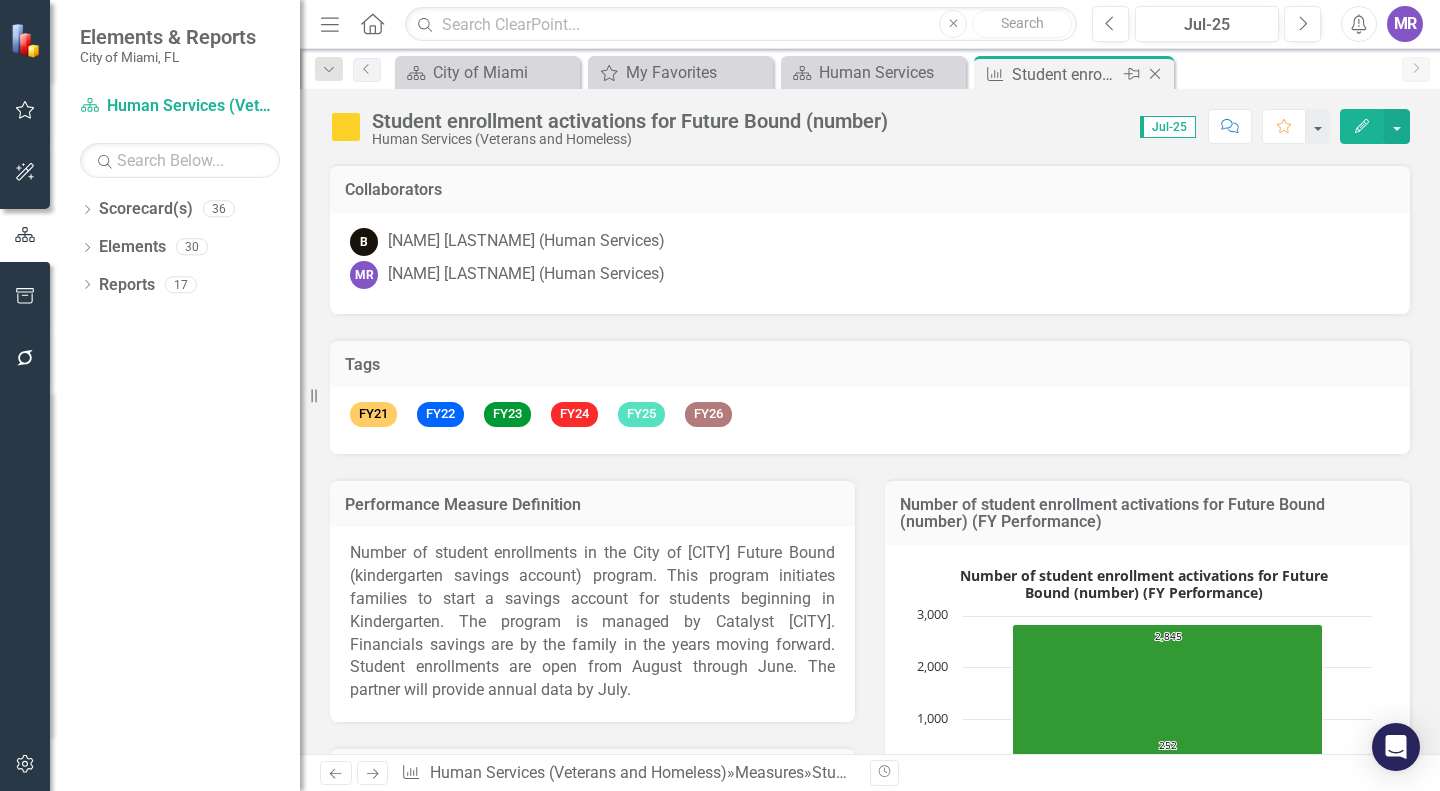 click 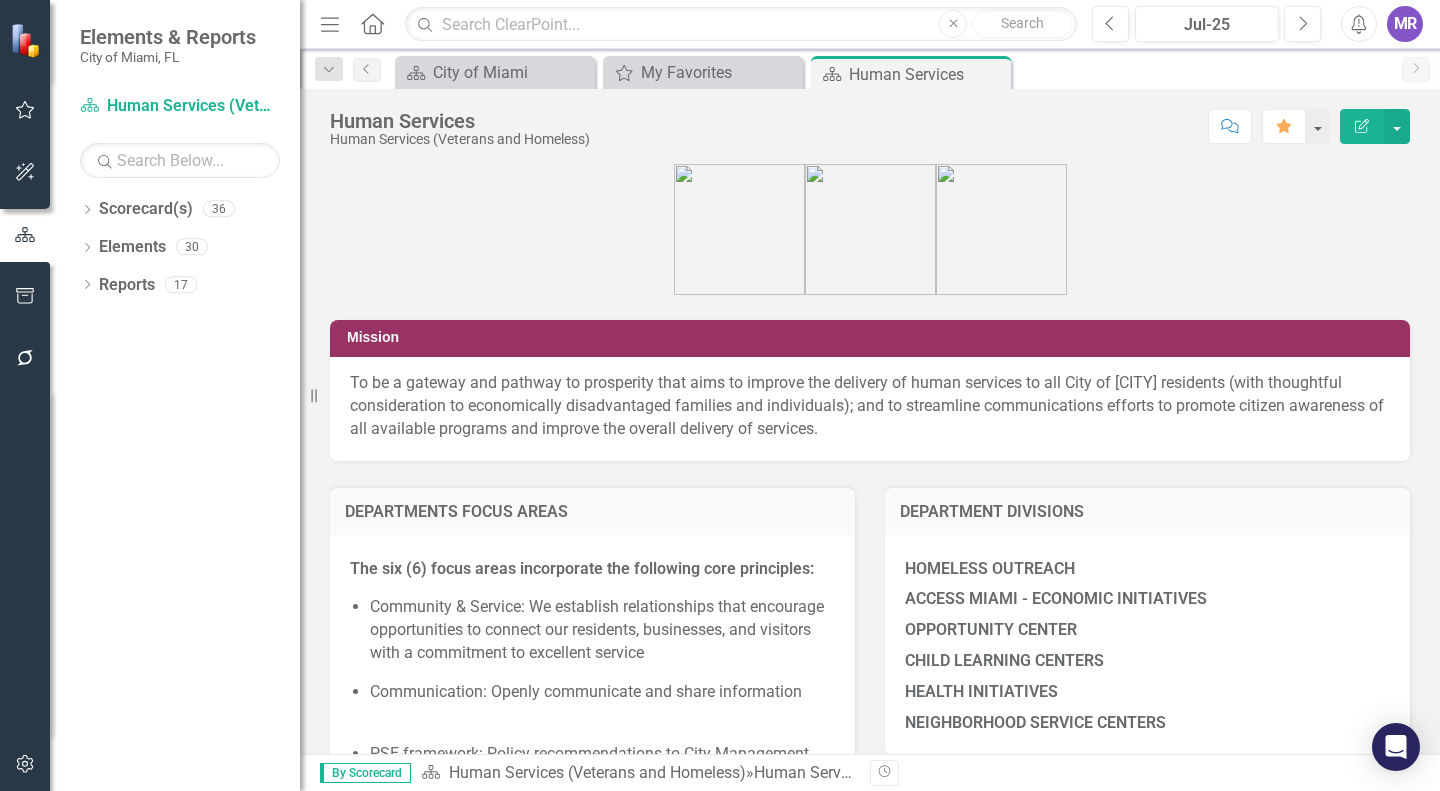 scroll, scrollTop: 521, scrollLeft: 0, axis: vertical 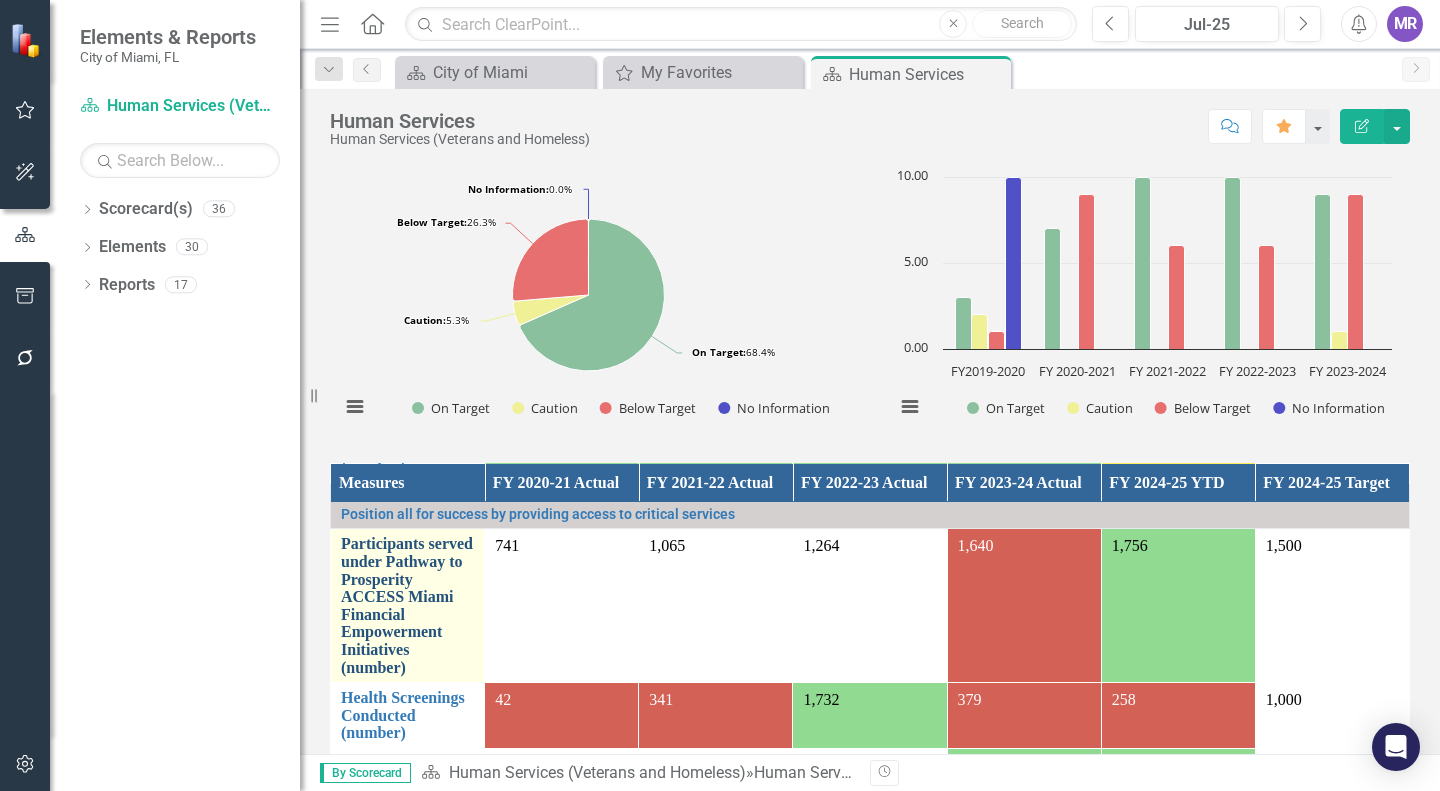 click on "Participants served under Pathway to Prosperity ACCESS Miami Financial Empowerment Initiatives (number)" at bounding box center (407, 605) 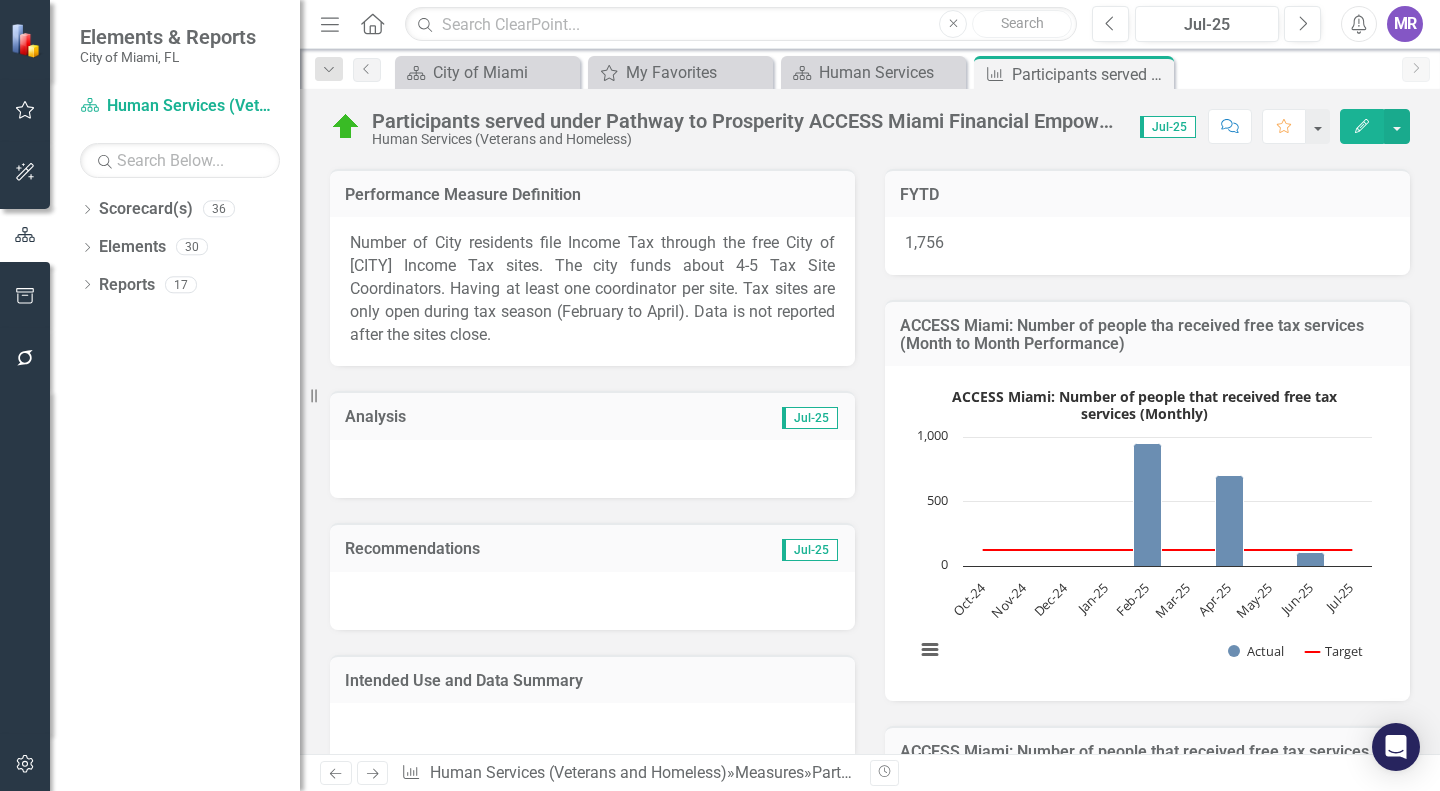 scroll, scrollTop: 309, scrollLeft: 0, axis: vertical 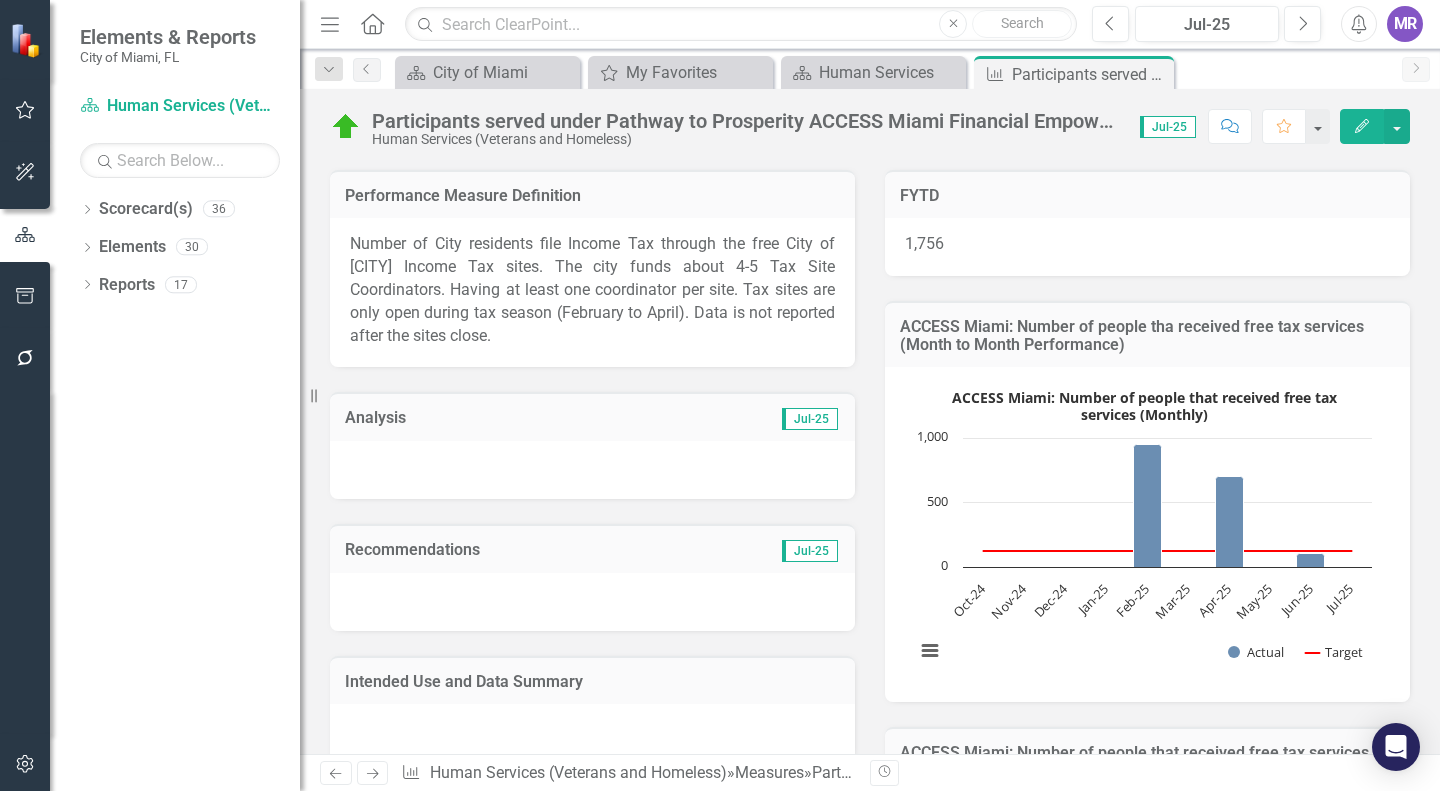 click at bounding box center [592, 470] 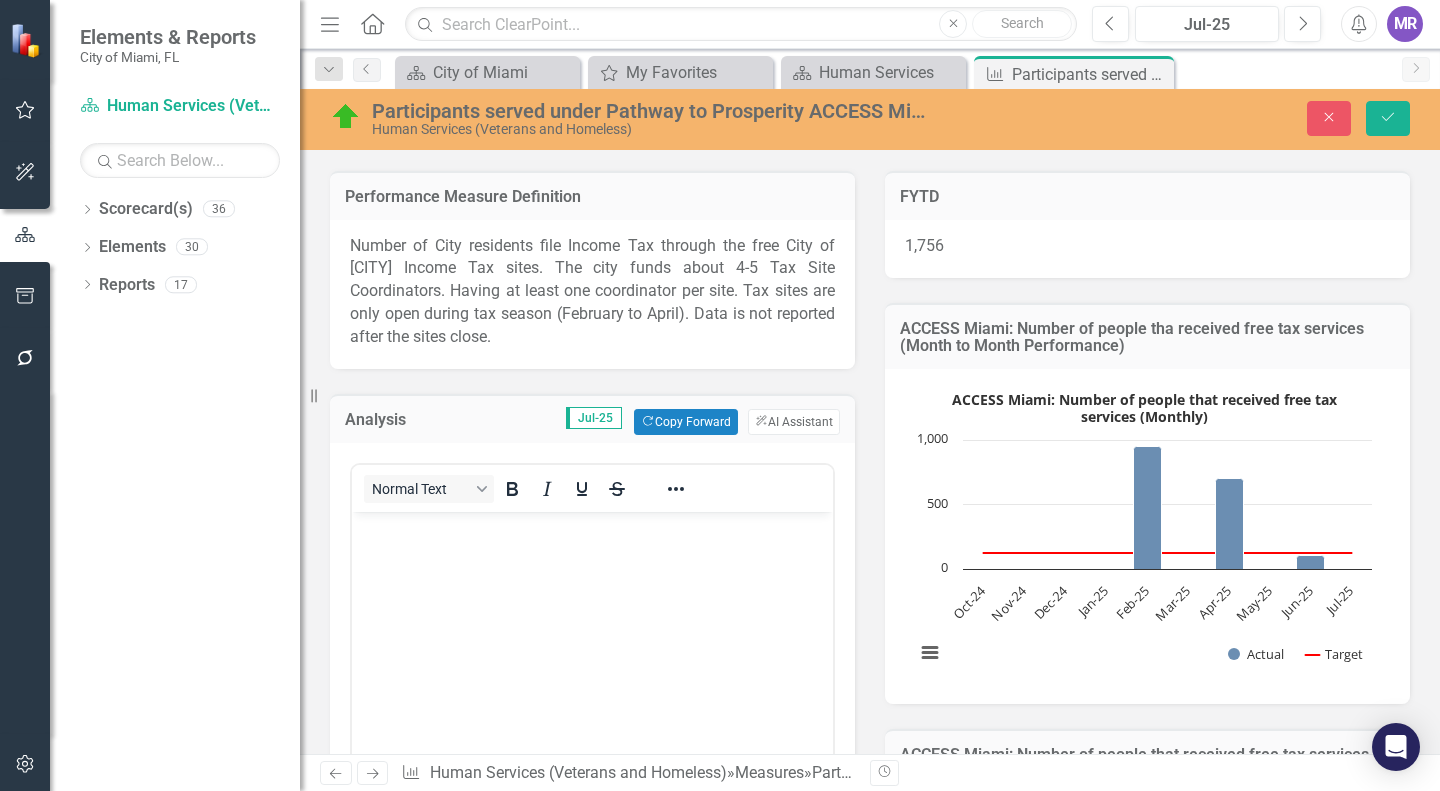 scroll, scrollTop: 0, scrollLeft: 0, axis: both 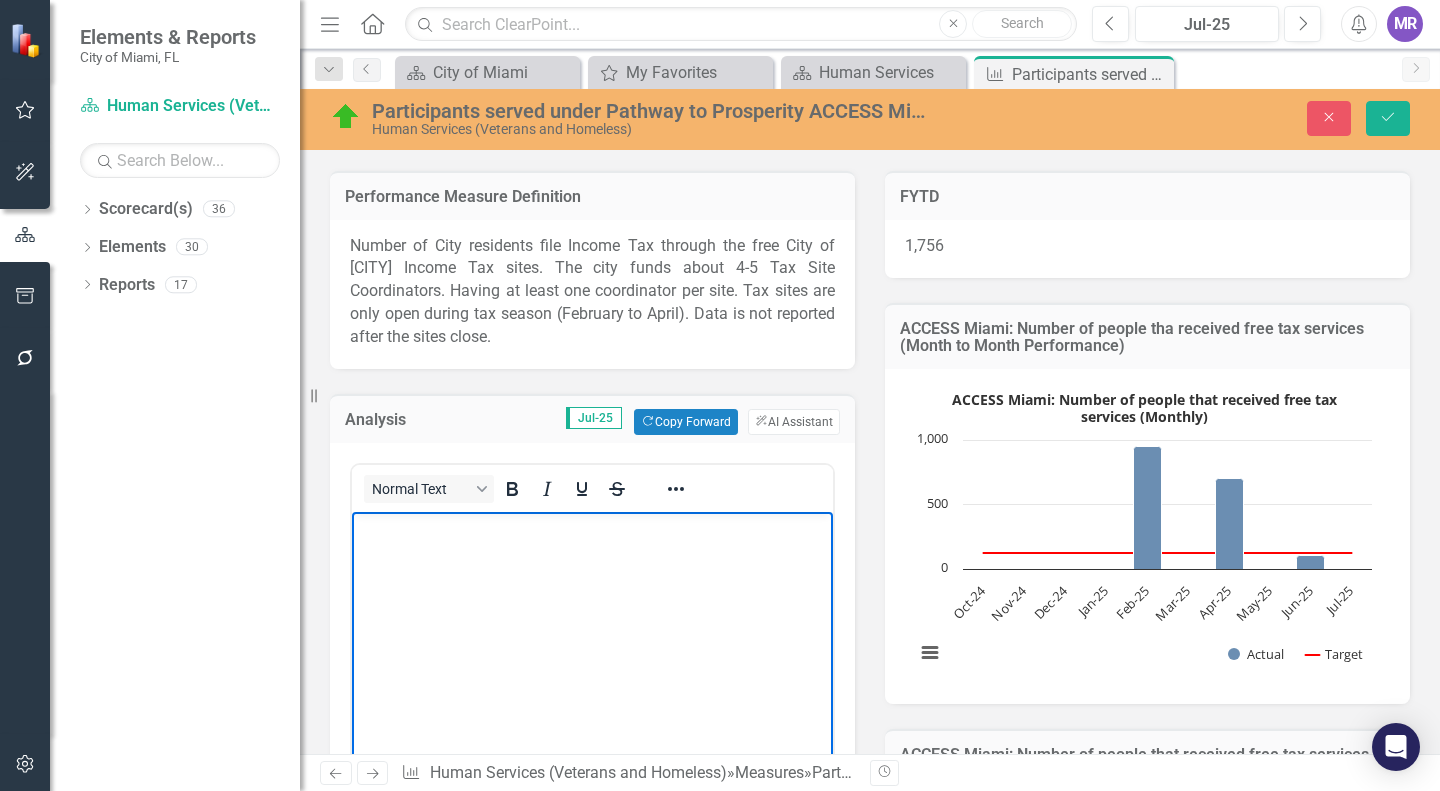 type 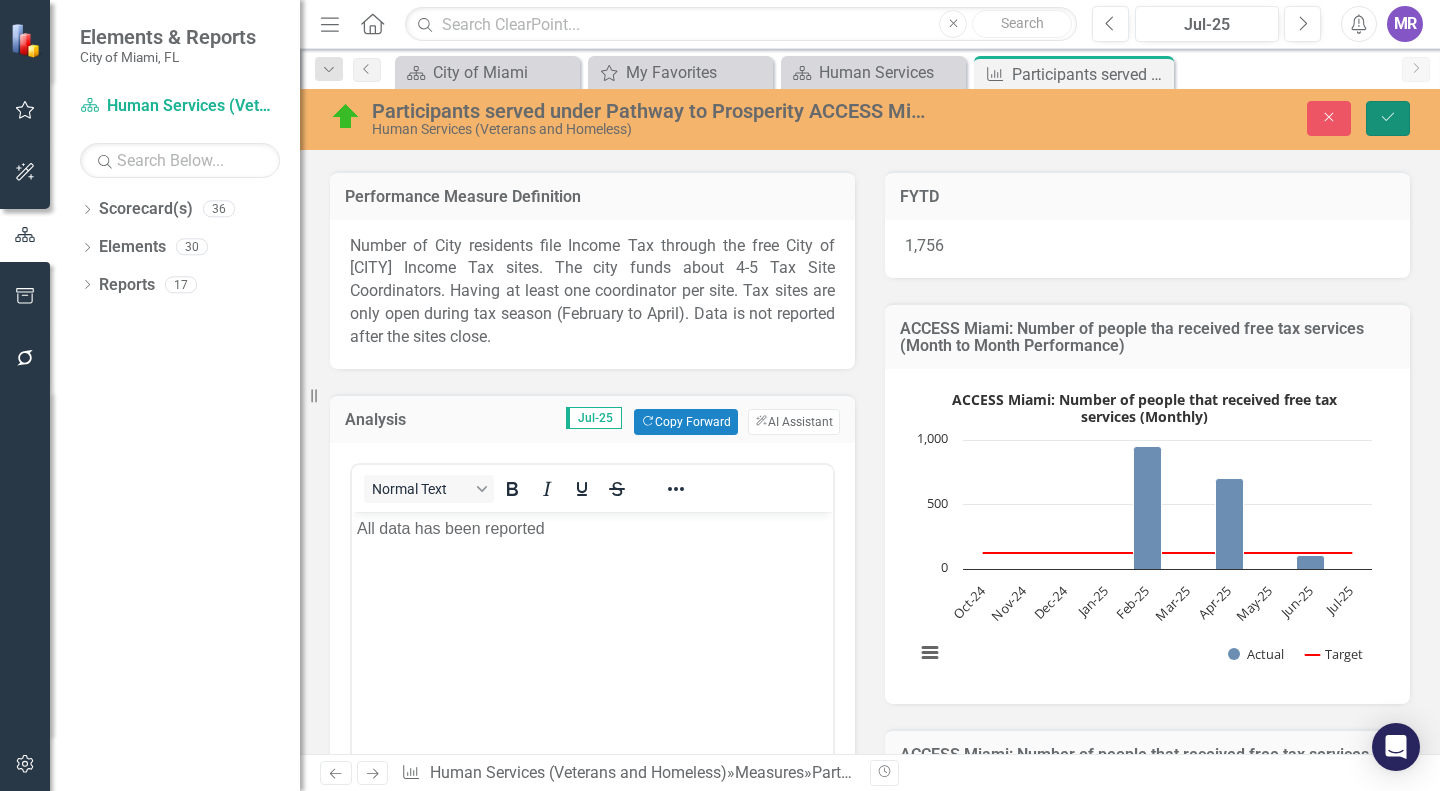 click on "Save" 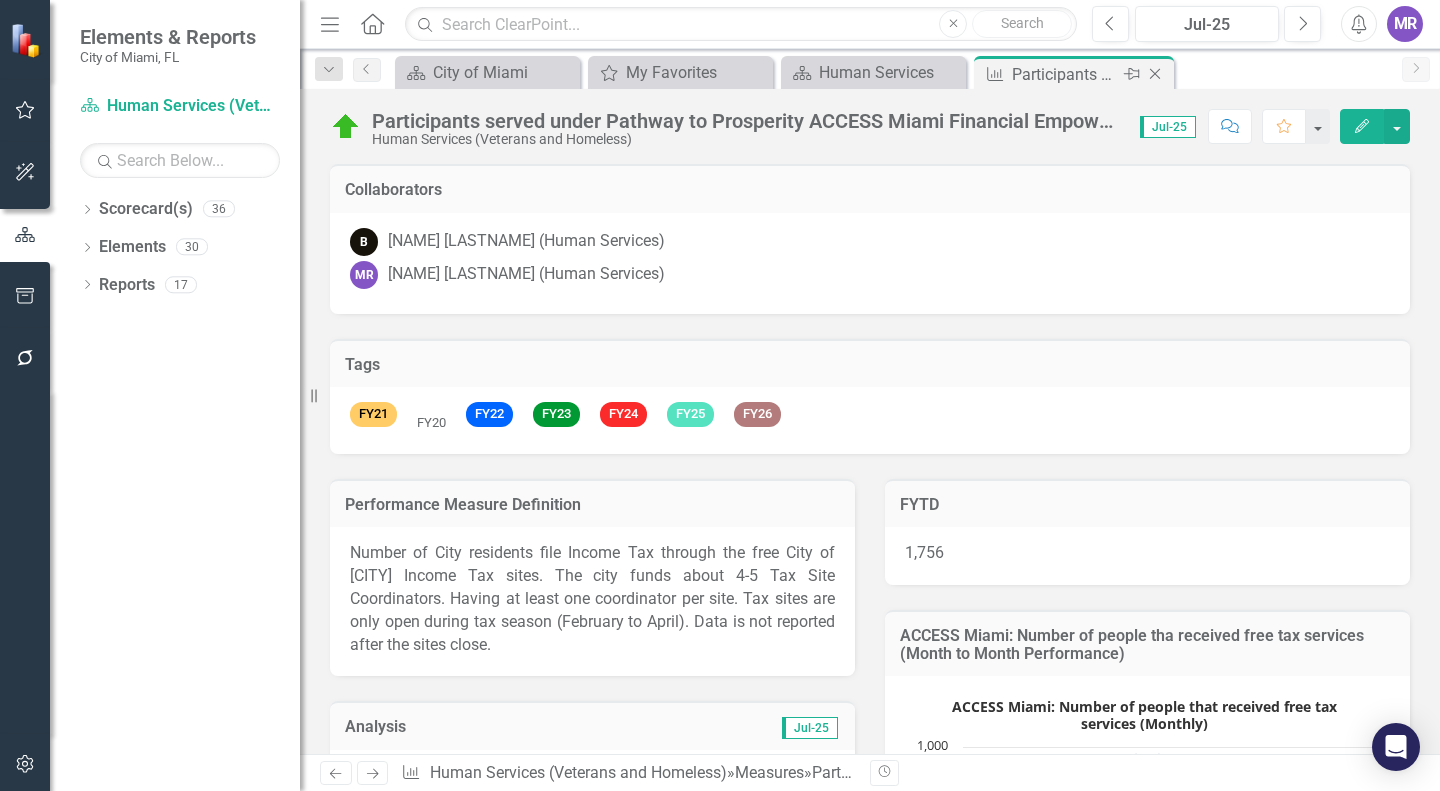click on "Close" 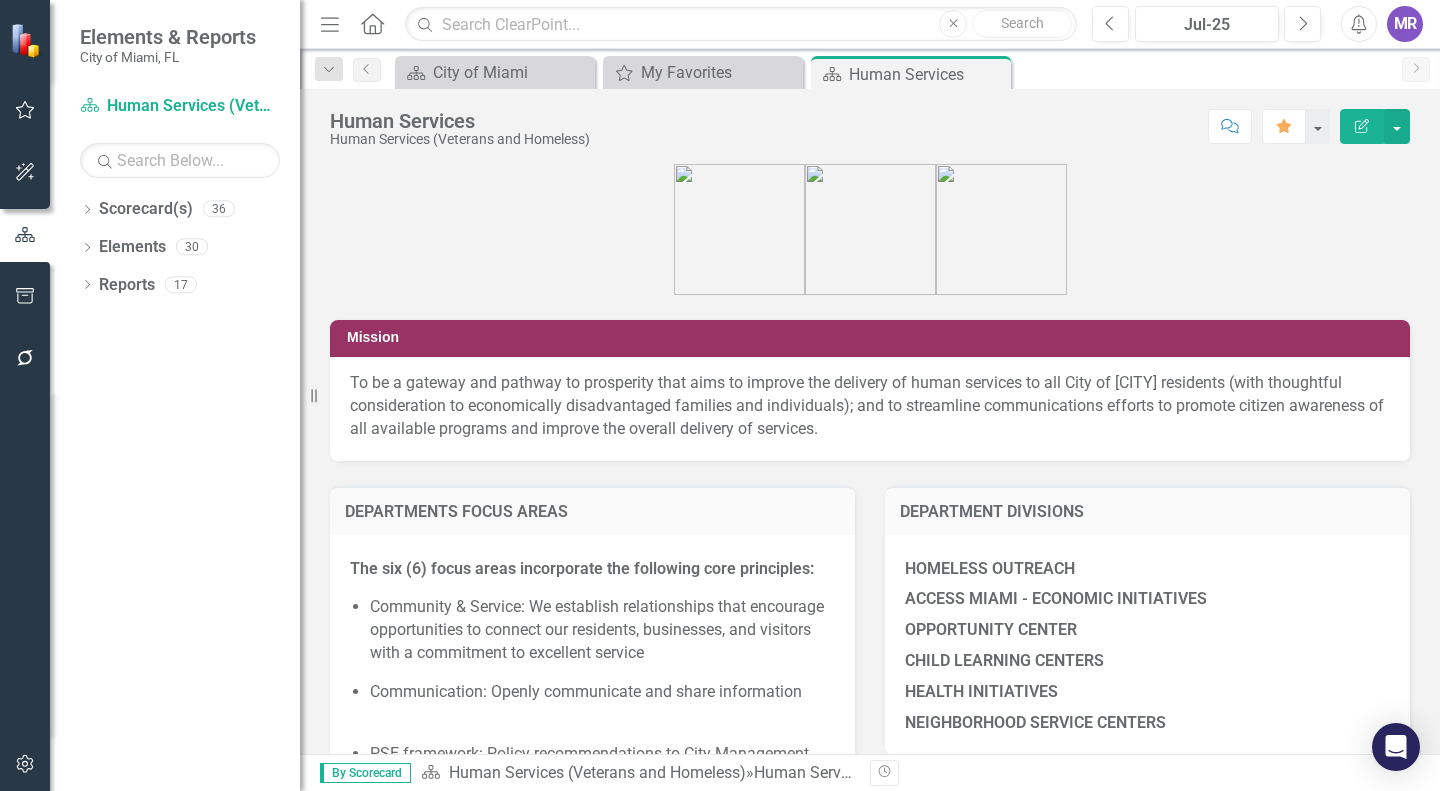 click at bounding box center (870, 229) 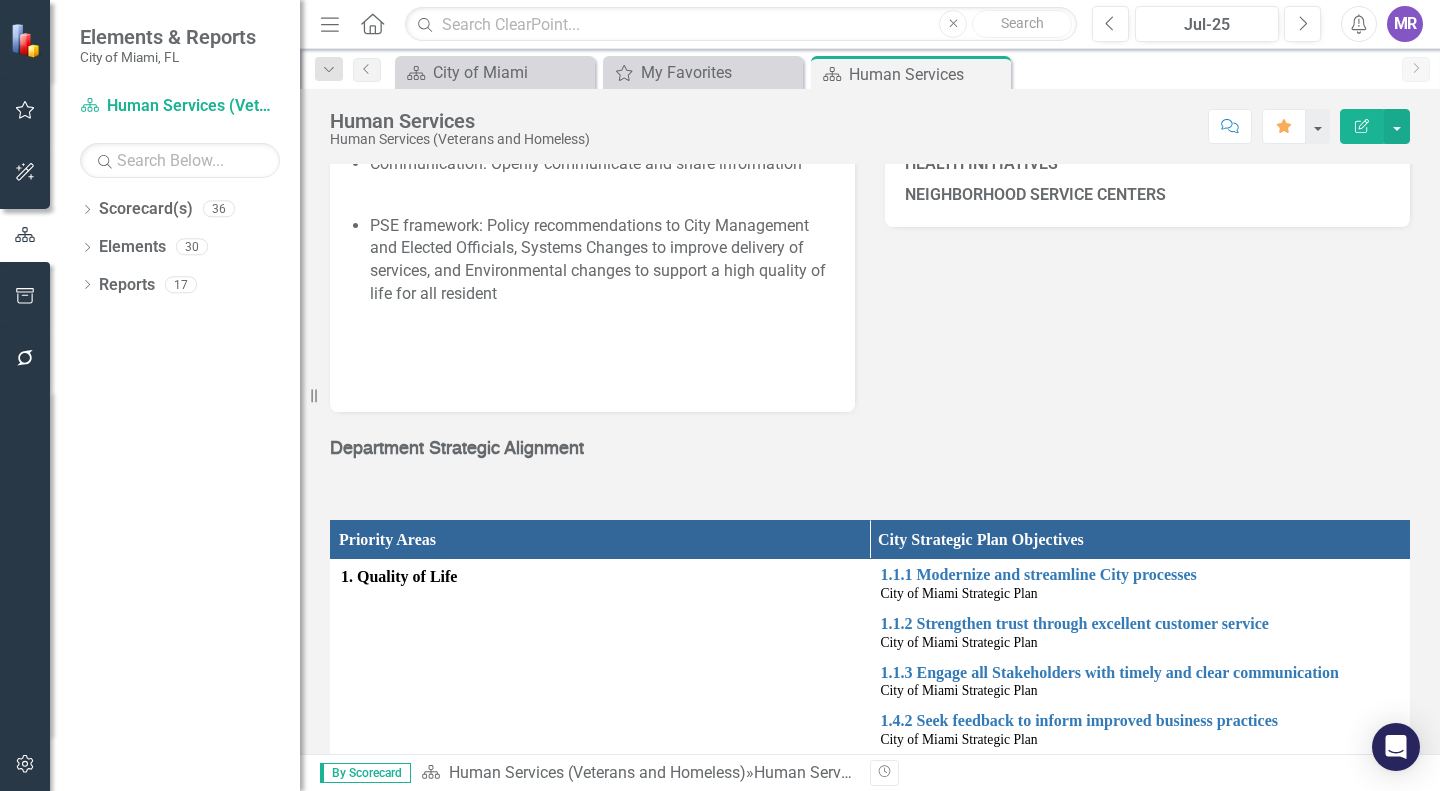 scroll, scrollTop: 587, scrollLeft: 0, axis: vertical 